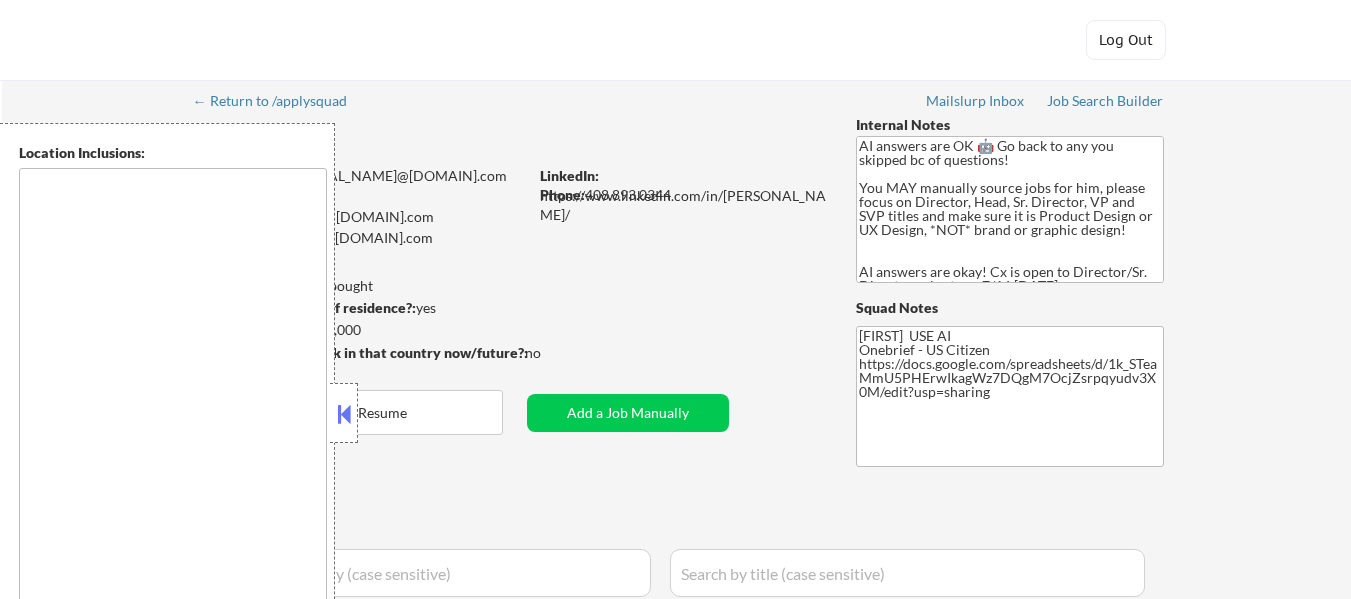 scroll, scrollTop: 500, scrollLeft: 0, axis: vertical 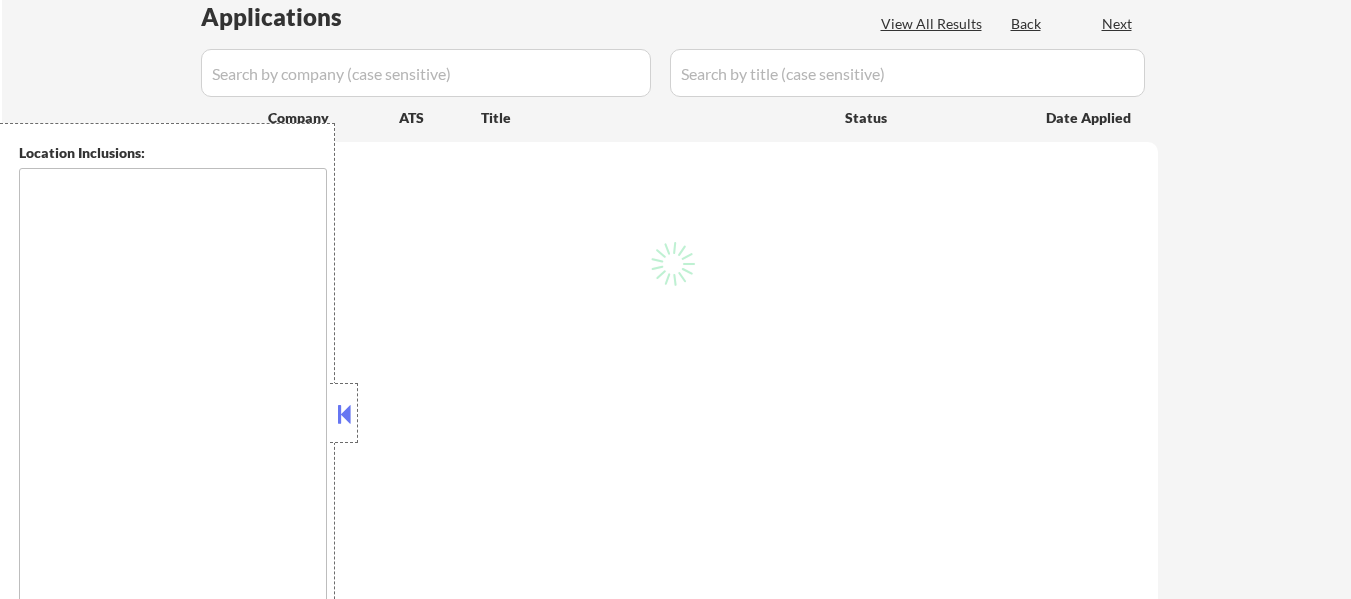 type on "San Francisco, [STATE]   Daly City, [STATE]   South San Francisco, [STATE]   Brisbane, [STATE]   Colma, [STATE]   Pacifica, [STATE]   San Bruno, [STATE]   Millbrae, [STATE]   Burlingame, [STATE]   San Mateo, [STATE]   Belmont, [STATE]   Foster City, [STATE]   Redwood City, [STATE]   San Carlos, [STATE]   Menlo Park, [STATE]   Palo Alto, [STATE]   Mountain View, [STATE]   Sunnyvale, [STATE]   Santa Clara, [STATE]   Cupertino, [STATE]   Los Altos, [STATE]   Los Altos Hills, [STATE]   Fremont, [STATE]   Union City, [STATE]   Hayward, [STATE]   San Leandro, [STATE]   Alameda, [STATE]   Oakland, [STATE]   Berkeley, [STATE]   Albany, [STATE]   El Cerrito, [STATE]   Richmond, [STATE]   Hercules, [STATE]   Pinole, [STATE]   San Pablo, [STATE]   El Sobrante, [STATE]   Moraga, [STATE]   Orinda, [STATE]   Lafayette, [STATE]   Walnut Creek, [STATE]   Pleasant Hill, [STATE]   Concord, [STATE]   Martinez, [STATE]   Pittsburg, [STATE]   Antioch, [STATE]   Brentwood, [STATE]   Livermore, [STATE]   Dublin, [STATE]   Pleasanton, [STATE]   San Ramon, [STATE]   Danville, [STATE]   Alamo, [STATE]   Castro Valley, [STATE]   Newark, [STATE]   Milpitas, [STATE]   San Jose, [STATE]   East Palo Alto, [STATE]   San Rafael, [STATE]   Larkspur, [STATE]   Corte Madera, [STATE]   Tiburon, [STATE]   Sausalito, [STATE]   Mill Valley   Nov..." 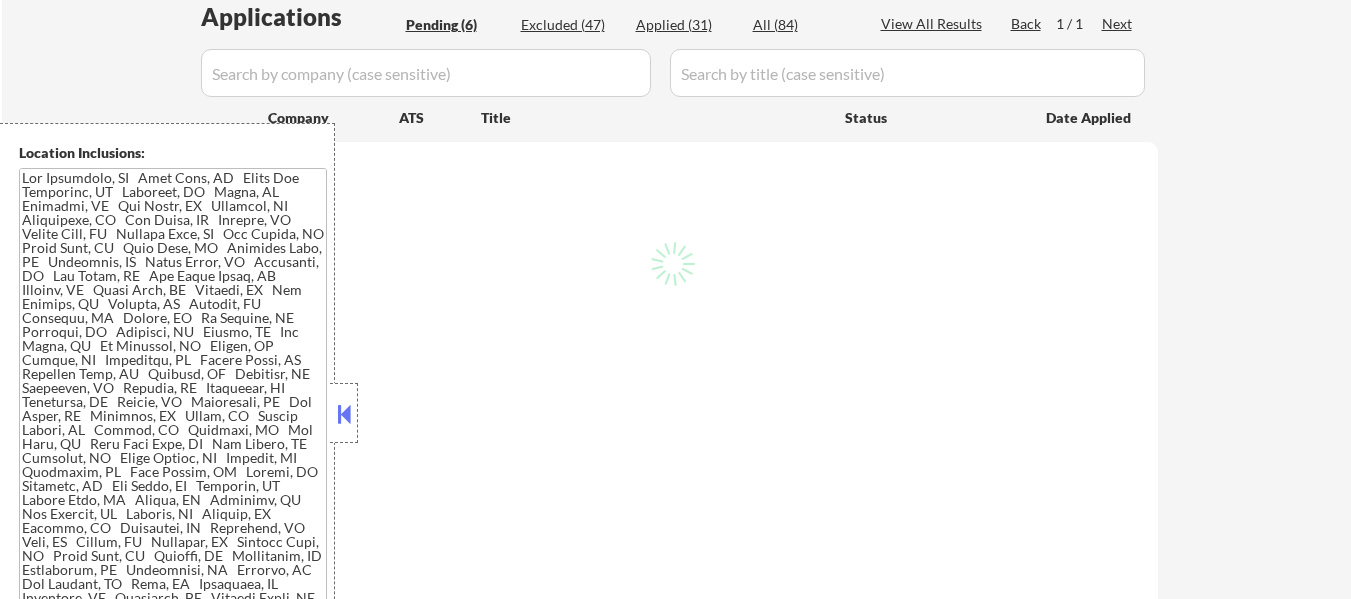 select on ""pending"" 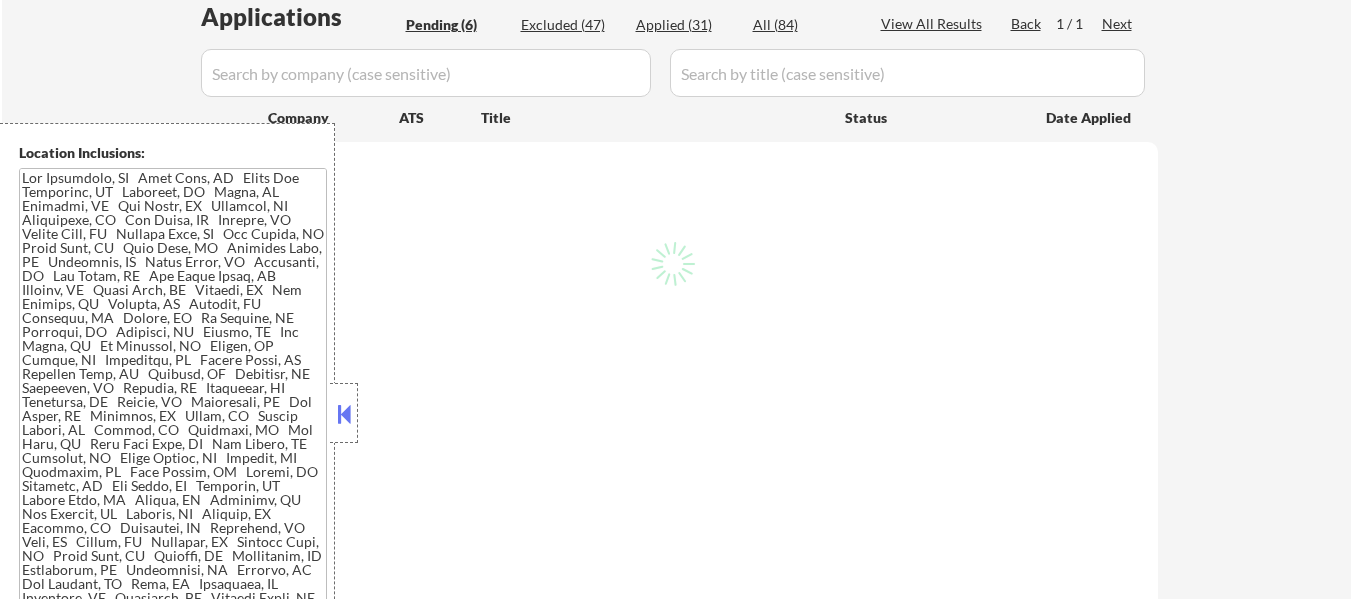 select on ""pending"" 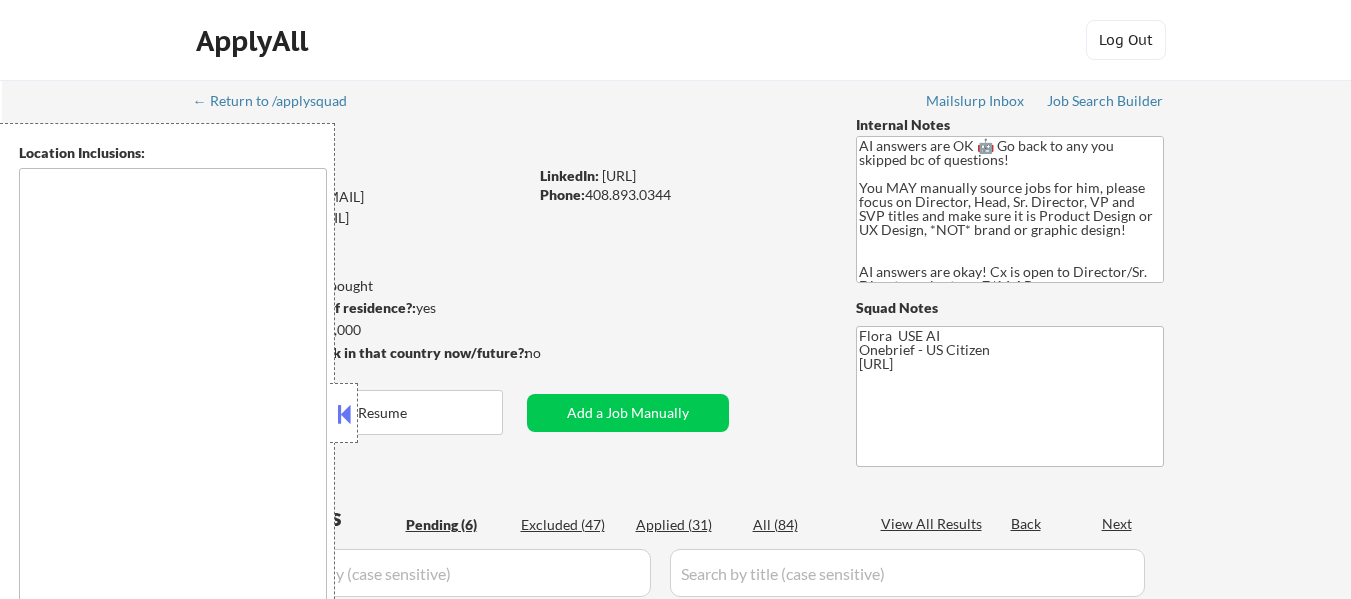 scroll, scrollTop: 0, scrollLeft: 0, axis: both 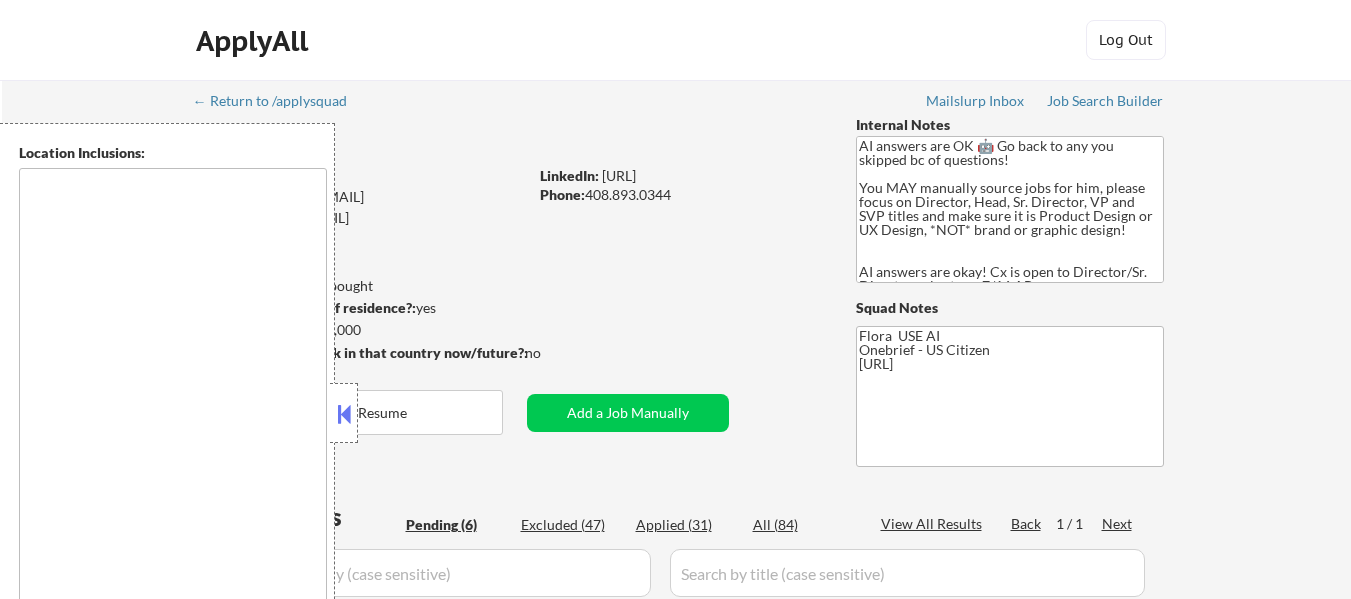 select on ""pending"" 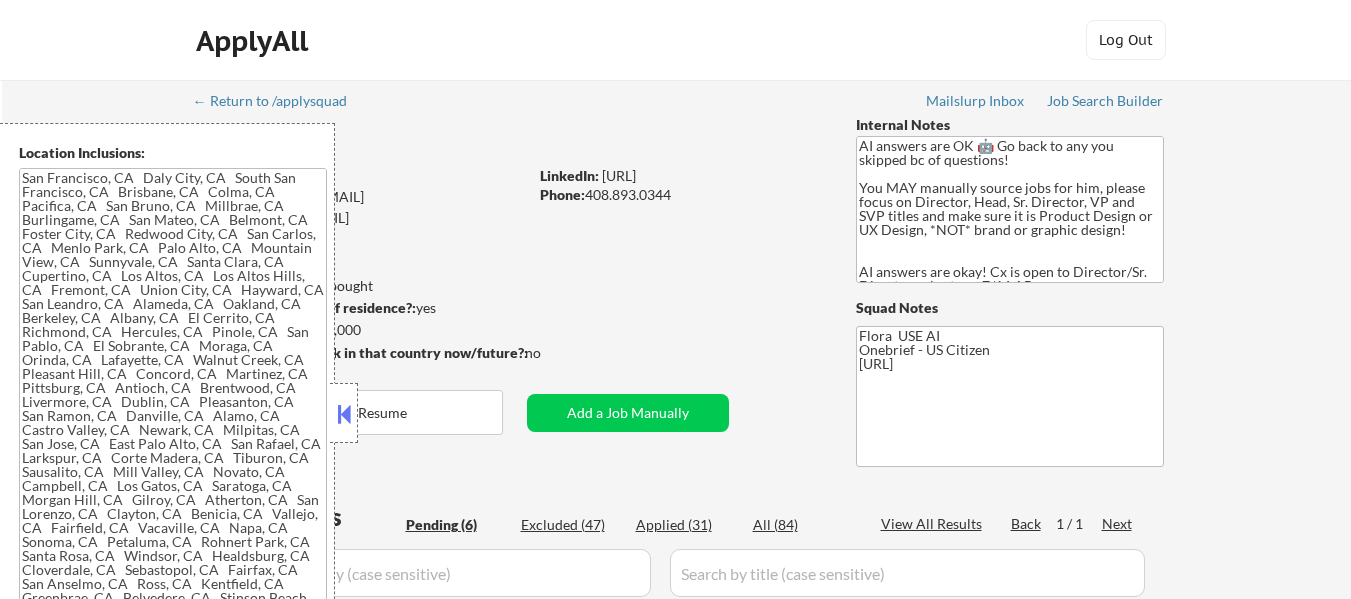 type on "San Francisco, [STATE]   Daly City, [STATE]   South San Francisco, [STATE]   Brisbane, [STATE]   Colma, [STATE]   Pacifica, [STATE]   San Bruno, [STATE]   Millbrae, [STATE]   Burlingame, [STATE]   San Mateo, [STATE]   Belmont, [STATE]   Foster City, [STATE]   Redwood City, [STATE]   San Carlos, [STATE]   Menlo Park, [STATE]   Palo Alto, [STATE]   Mountain View, [STATE]   Sunnyvale, [STATE]   Santa Clara, [STATE]   Cupertino, [STATE]   Los Altos, [STATE]   Los Altos Hills, [STATE]   Fremont, [STATE]   Union City, [STATE]   Hayward, [STATE]   San Leandro, [STATE]   Alameda, [STATE]   Oakland, [STATE]   Berkeley, [STATE]   Albany, [STATE]   El Cerrito, [STATE]   Richmond, [STATE]   Hercules, [STATE]   Pinole, [STATE]   San Pablo, [STATE]   El Sobrante, [STATE]   Moraga, [STATE]   Orinda, [STATE]   Lafayette, [STATE]   Walnut Creek, [STATE]   Pleasant Hill, [STATE]   Concord, [STATE]   Martinez, [STATE]   Pittsburg, [STATE]   Antioch, [STATE]   Brentwood, [STATE]   Livermore, [STATE]   Dublin, [STATE]   Pleasanton, [STATE]   San Ramon, [STATE]   Danville, [STATE]   Alamo, [STATE]   Castro Valley, [STATE]   Newark, [STATE]   Milpitas, [STATE]   San Jose, [STATE]   East Palo Alto, [STATE]   San Rafael, [STATE]   Larkspur, [STATE]   Corte Madera, [STATE]   Tiburon, [STATE]   Sausalito, [STATE]   Mill Valley, [STATE]   Nov..." 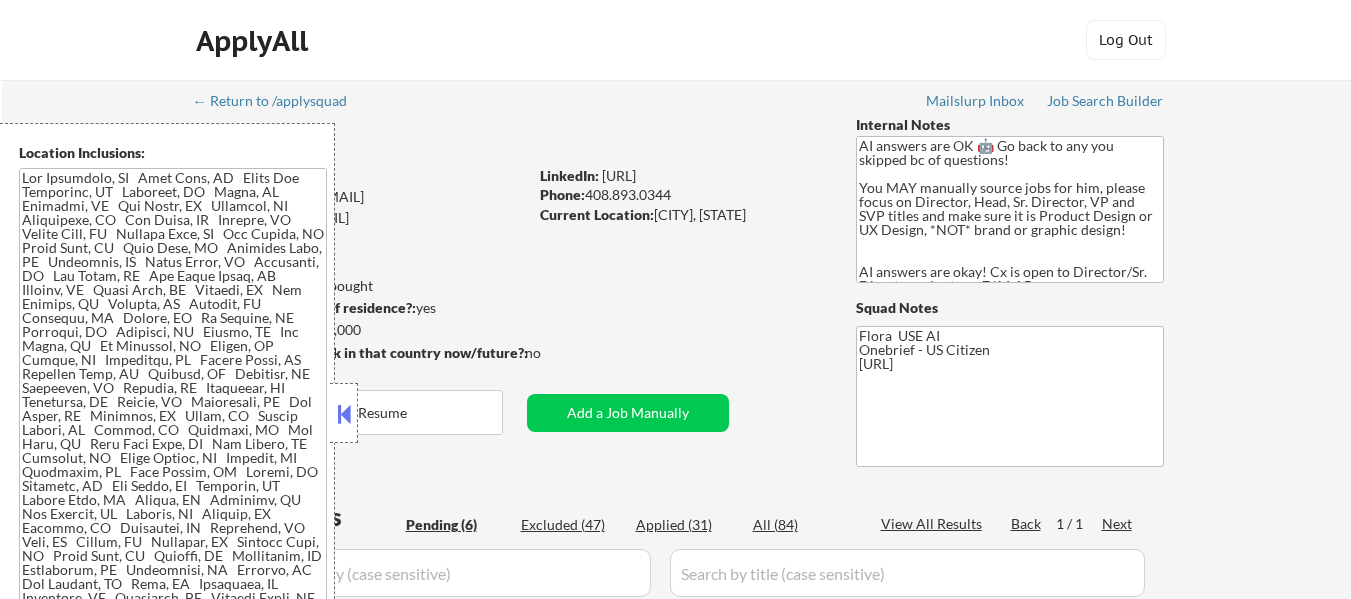 click at bounding box center (344, 414) 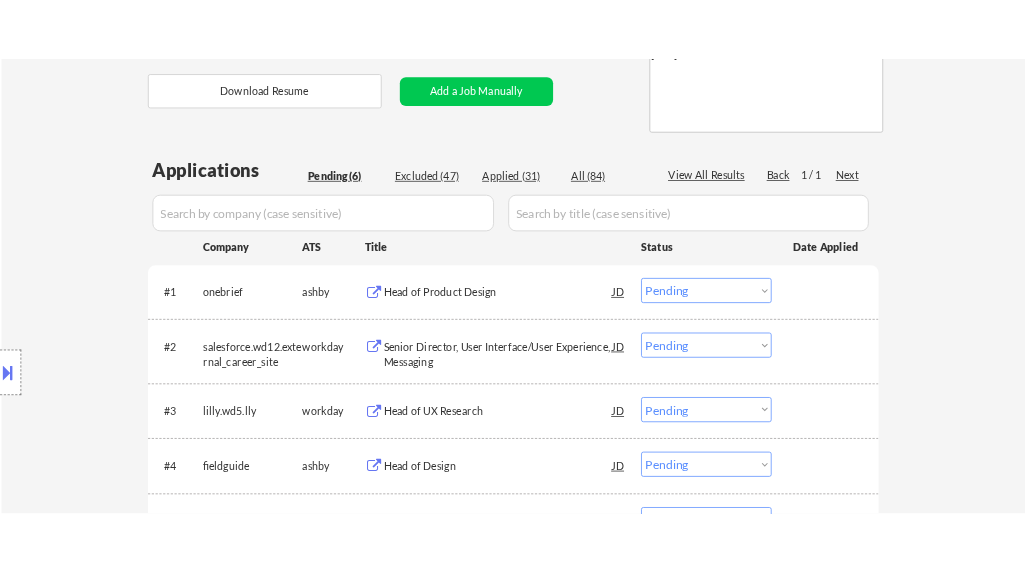 scroll, scrollTop: 400, scrollLeft: 0, axis: vertical 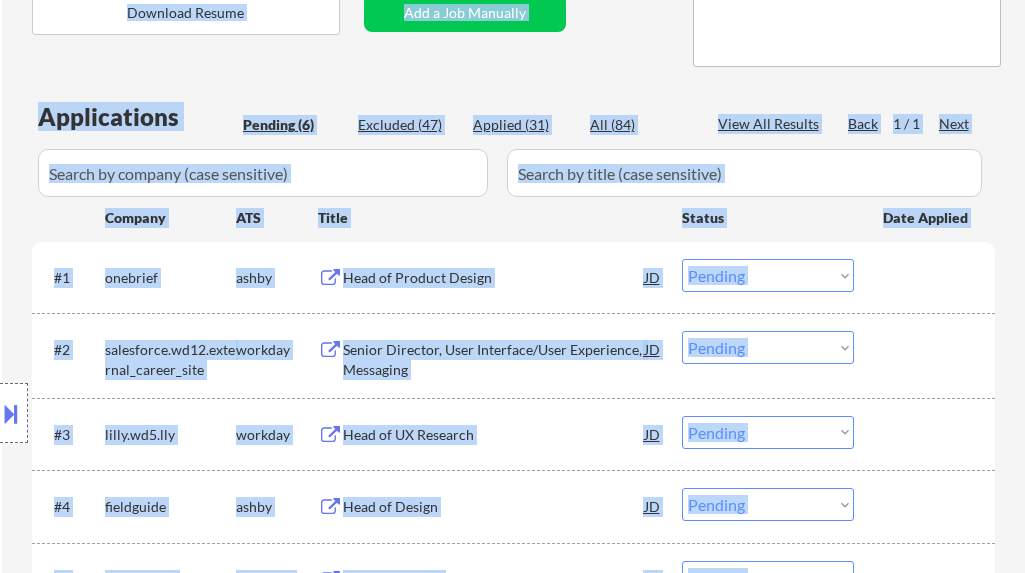 drag, startPoint x: 29, startPoint y: 74, endPoint x: -92, endPoint y: 60, distance: 121.80723 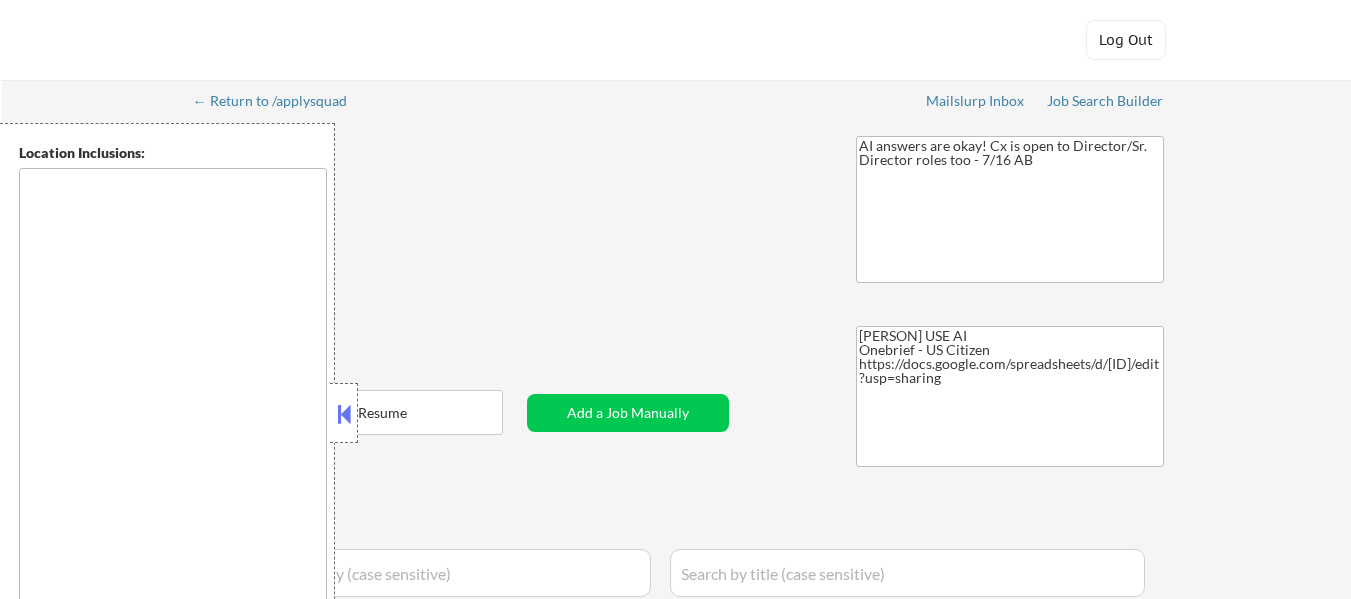 scroll, scrollTop: 0, scrollLeft: 0, axis: both 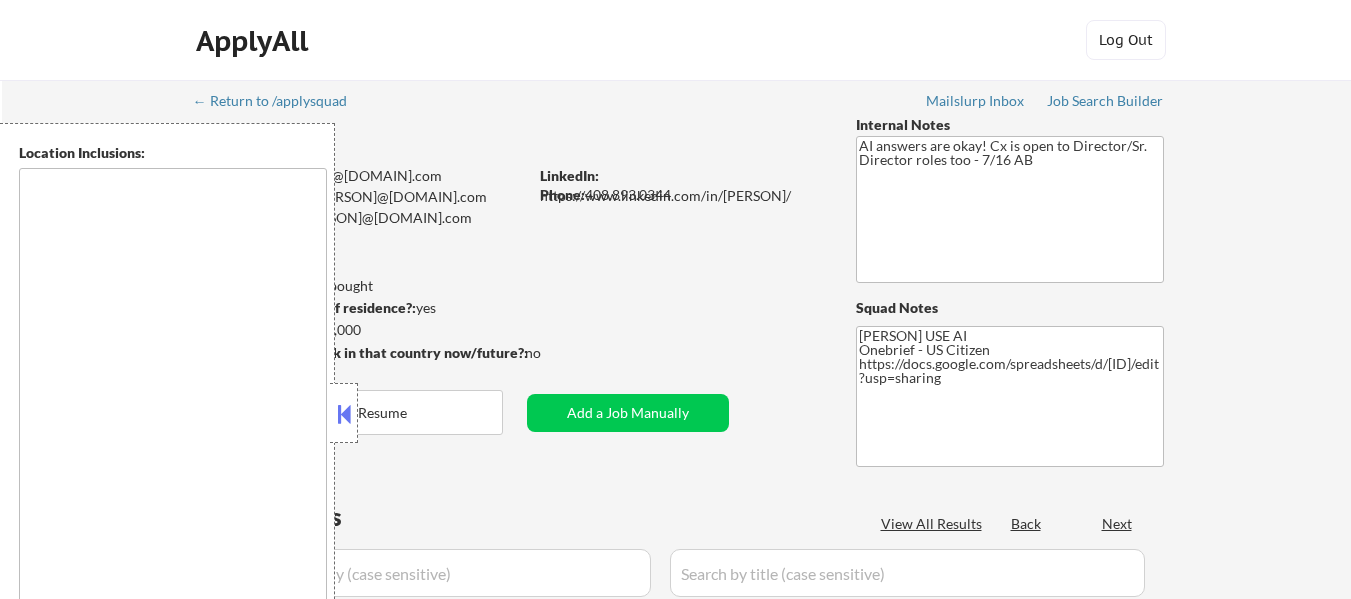 type 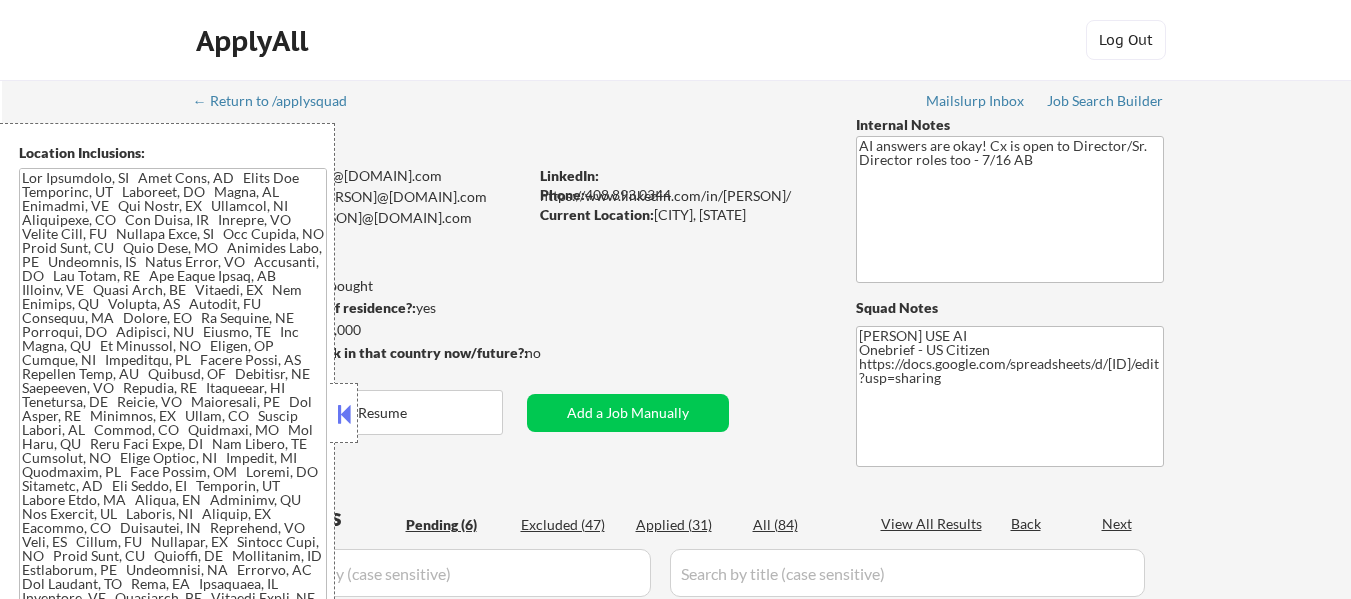 select on ""pending"" 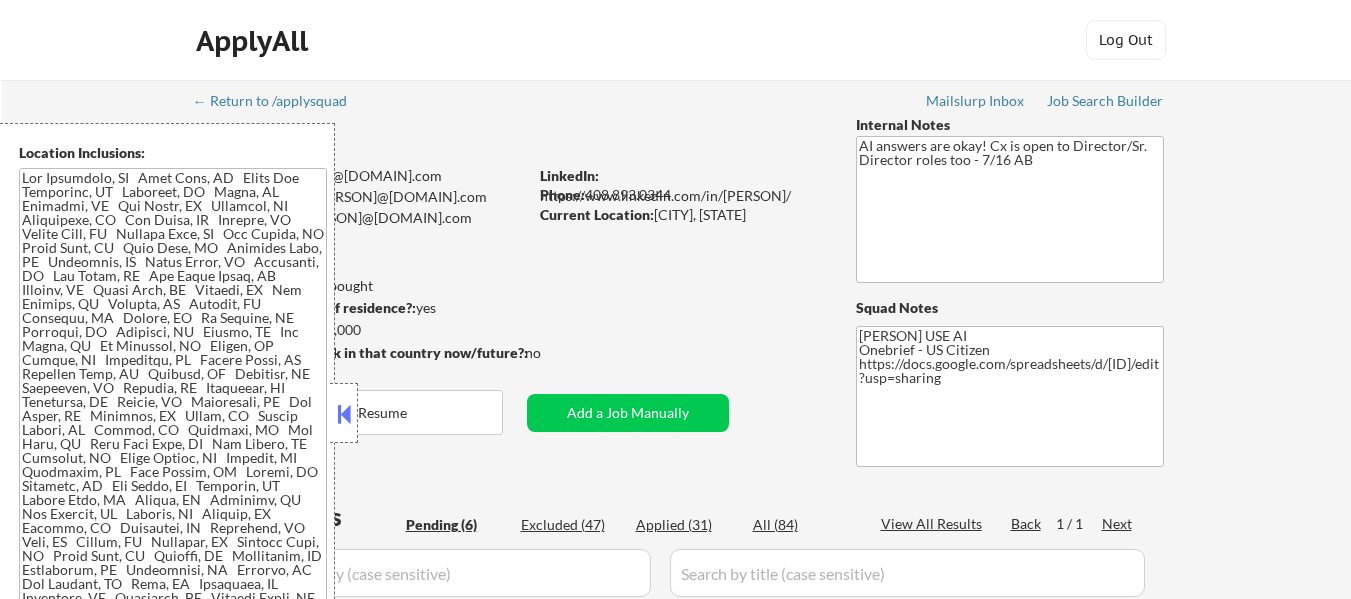click at bounding box center [344, 414] 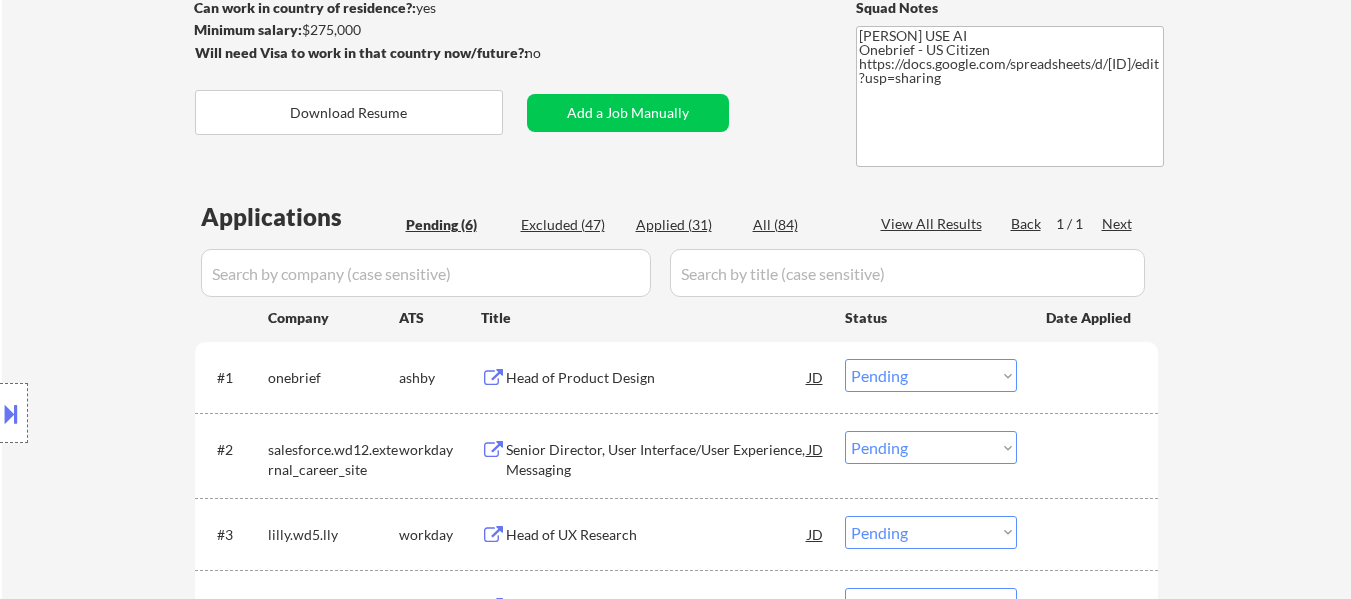 scroll, scrollTop: 500, scrollLeft: 0, axis: vertical 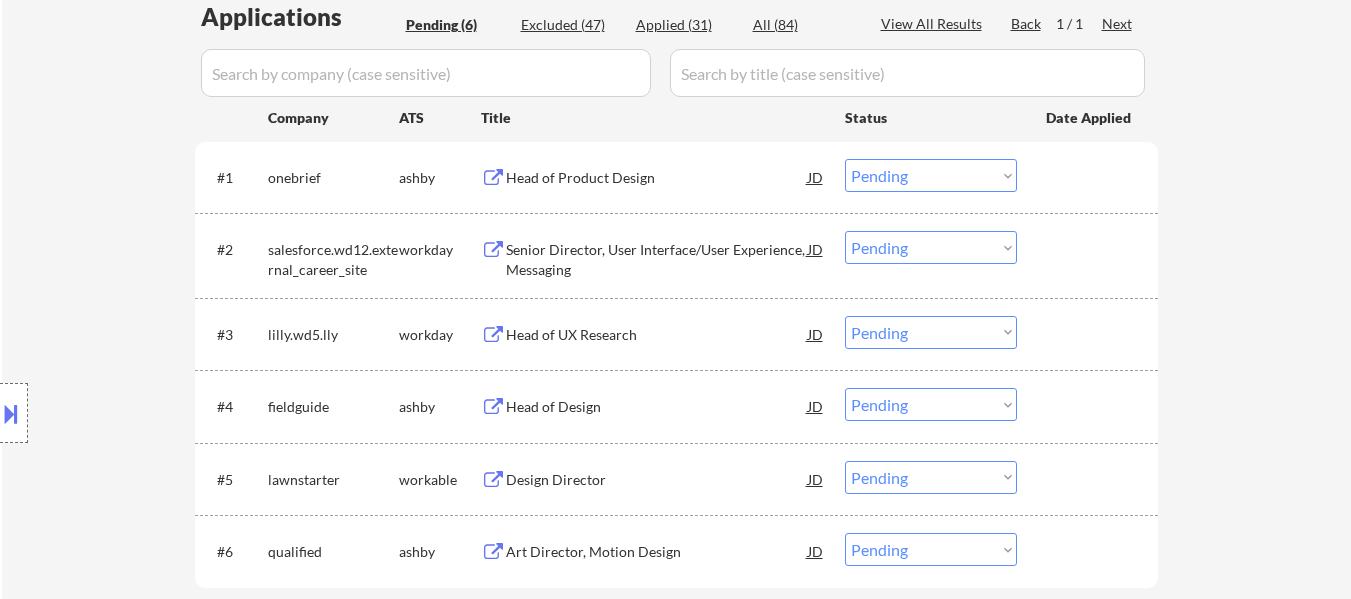 click on "Senior Director, User Interface/User Experience, Messaging" at bounding box center (657, 259) 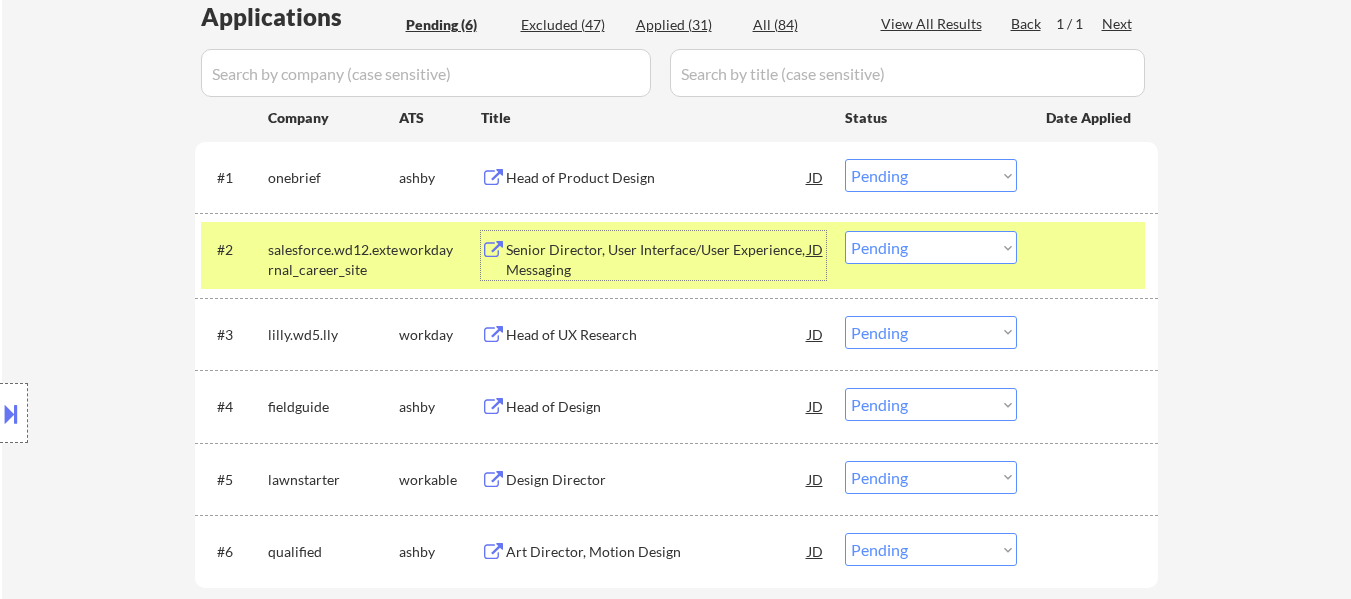 click on "Head of UX Research" at bounding box center (657, 335) 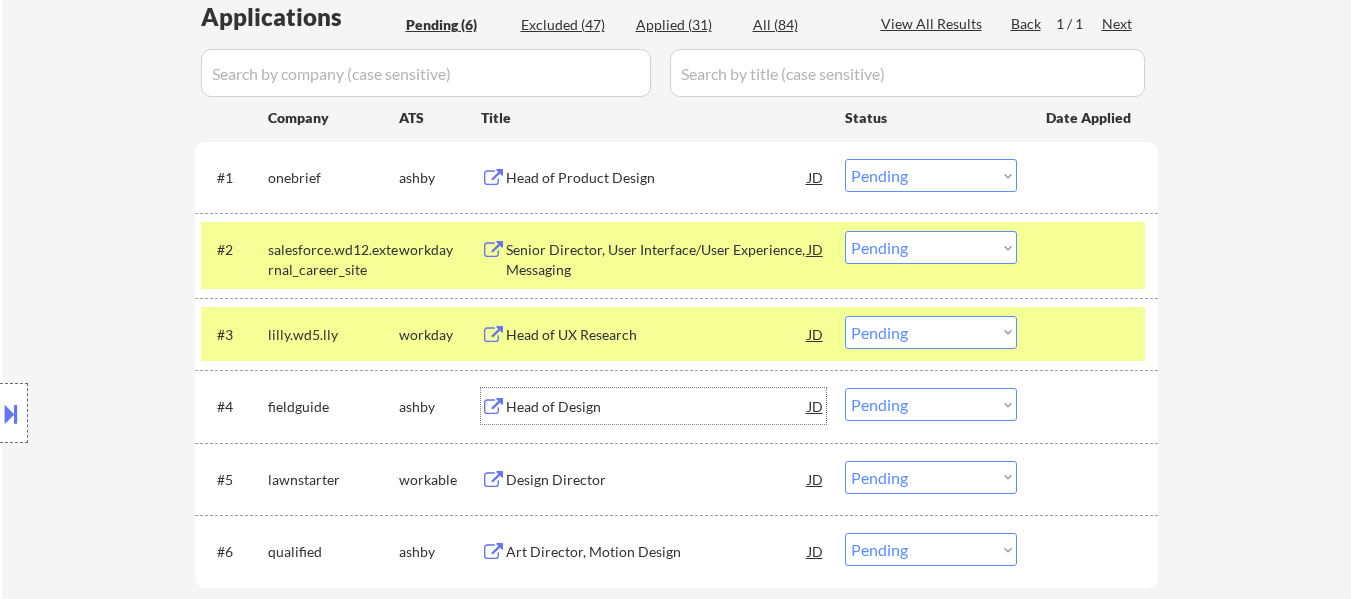 click on "Head of Design" at bounding box center [657, 407] 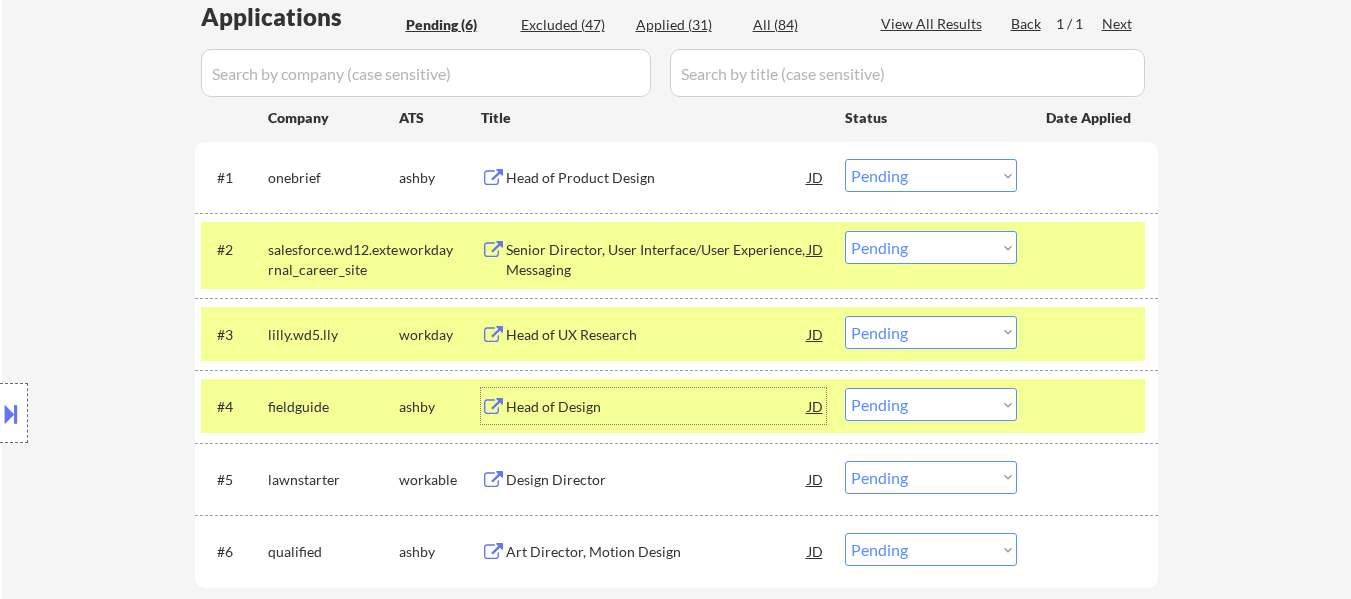 click on "Choose an option... Pending Applied Excluded (Questions) Excluded (Expired) Excluded (Location) Excluded (Bad Match) Excluded (Blocklist) Excluded (Salary) Excluded (Other)" at bounding box center [931, 247] 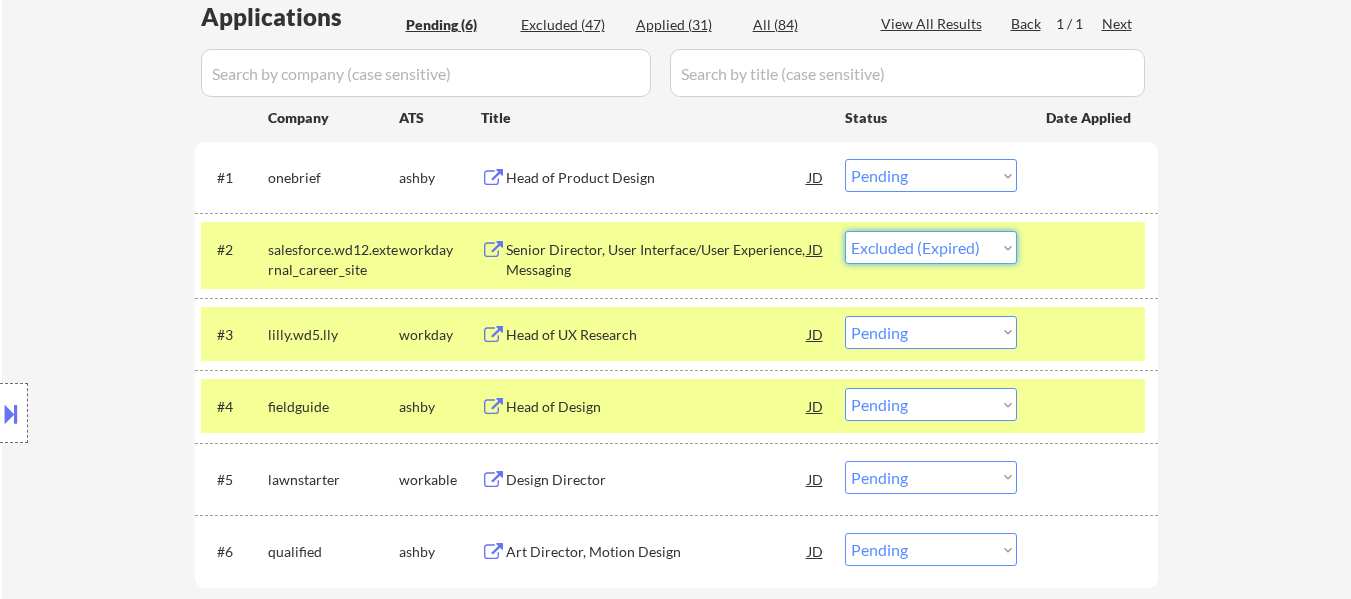click on "Choose an option... Pending Applied Excluded (Questions) Excluded (Expired) Excluded (Location) Excluded (Bad Match) Excluded (Blocklist) Excluded (Salary) Excluded (Other)" at bounding box center [931, 247] 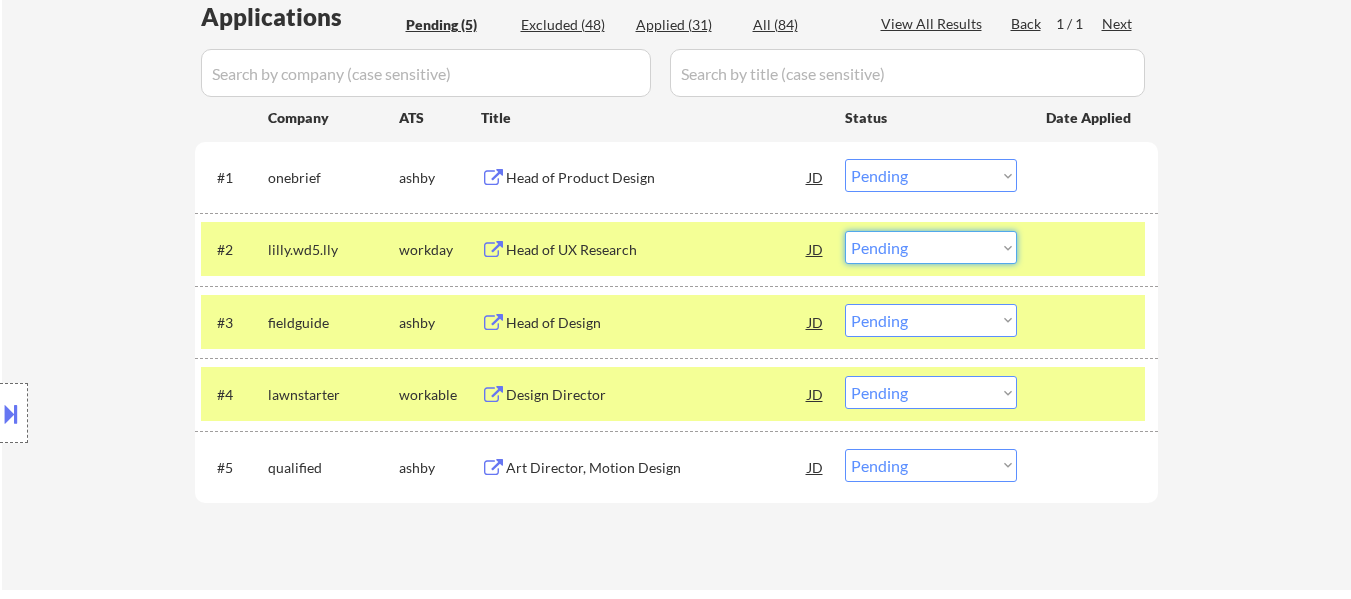 click on "Choose an option... Pending Applied Excluded (Questions) Excluded (Expired) Excluded (Location) Excluded (Bad Match) Excluded (Blocklist) Excluded (Salary) Excluded (Other)" at bounding box center [931, 247] 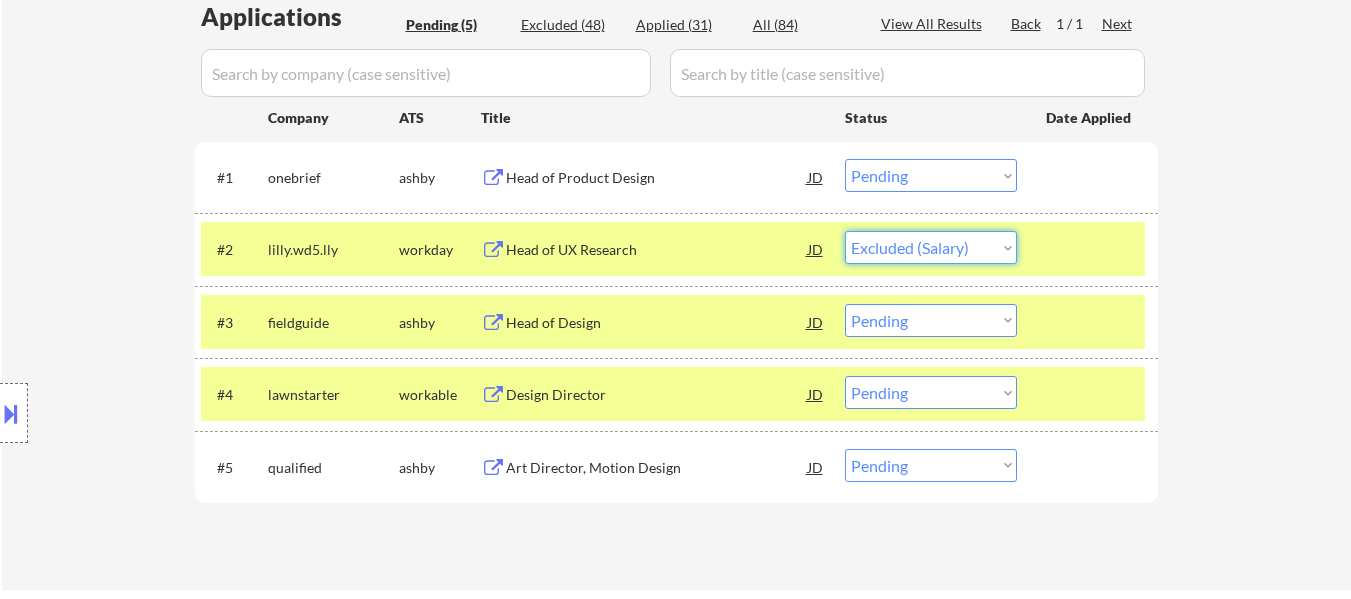 click on "Choose an option... Pending Applied Excluded (Questions) Excluded (Expired) Excluded (Location) Excluded (Bad Match) Excluded (Blocklist) Excluded (Salary) Excluded (Other)" at bounding box center [931, 247] 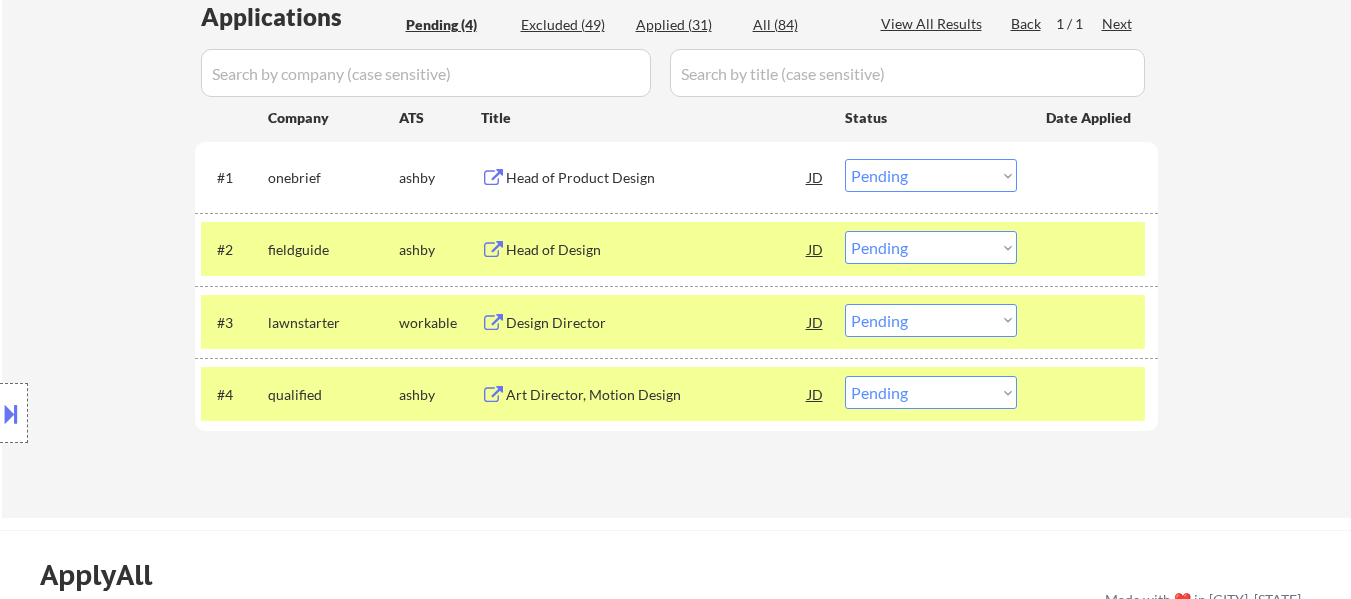 click at bounding box center (1090, 249) 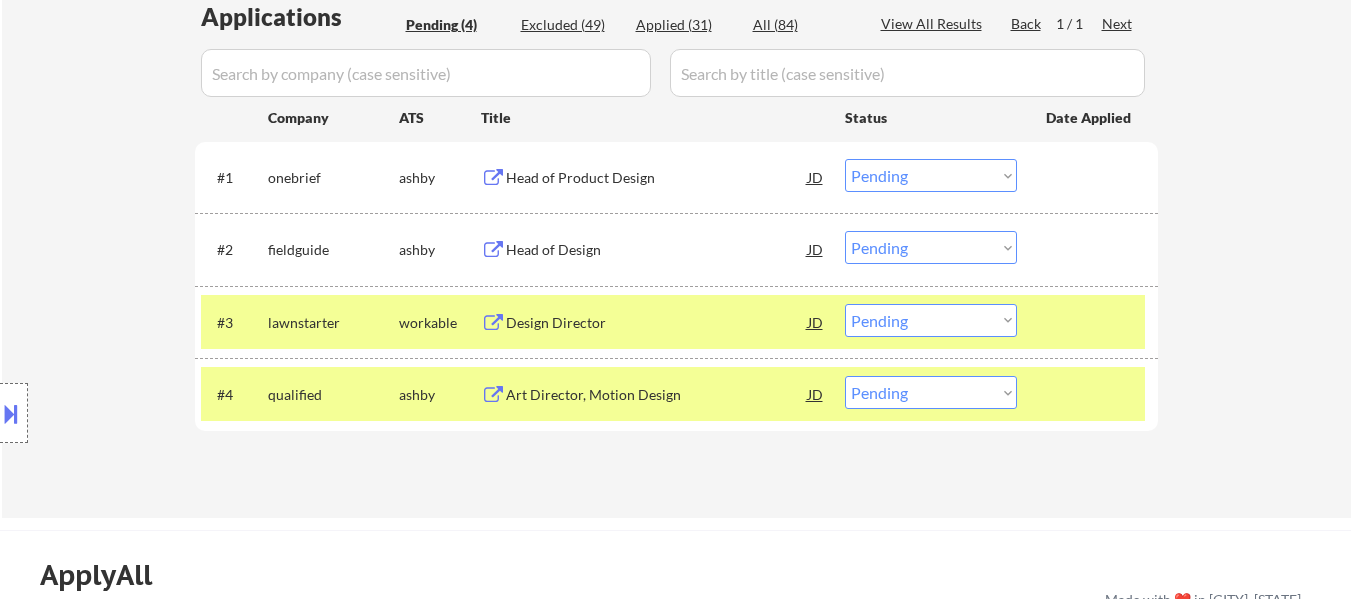 click at bounding box center [1090, 322] 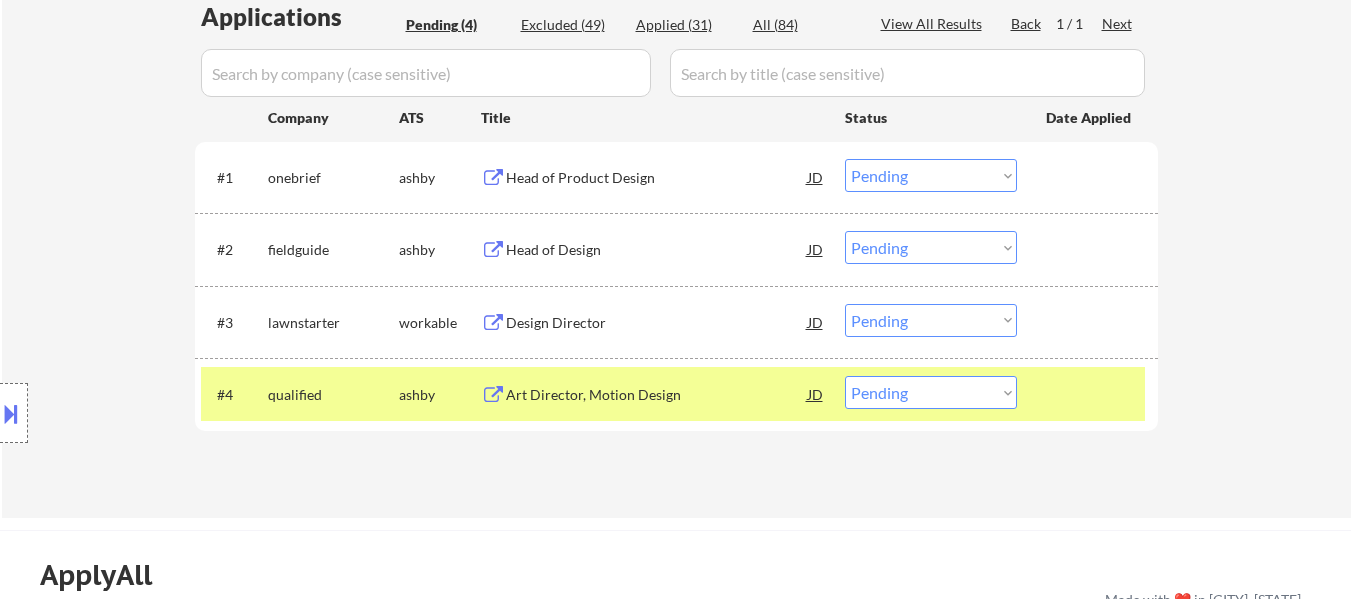 click at bounding box center (1090, 394) 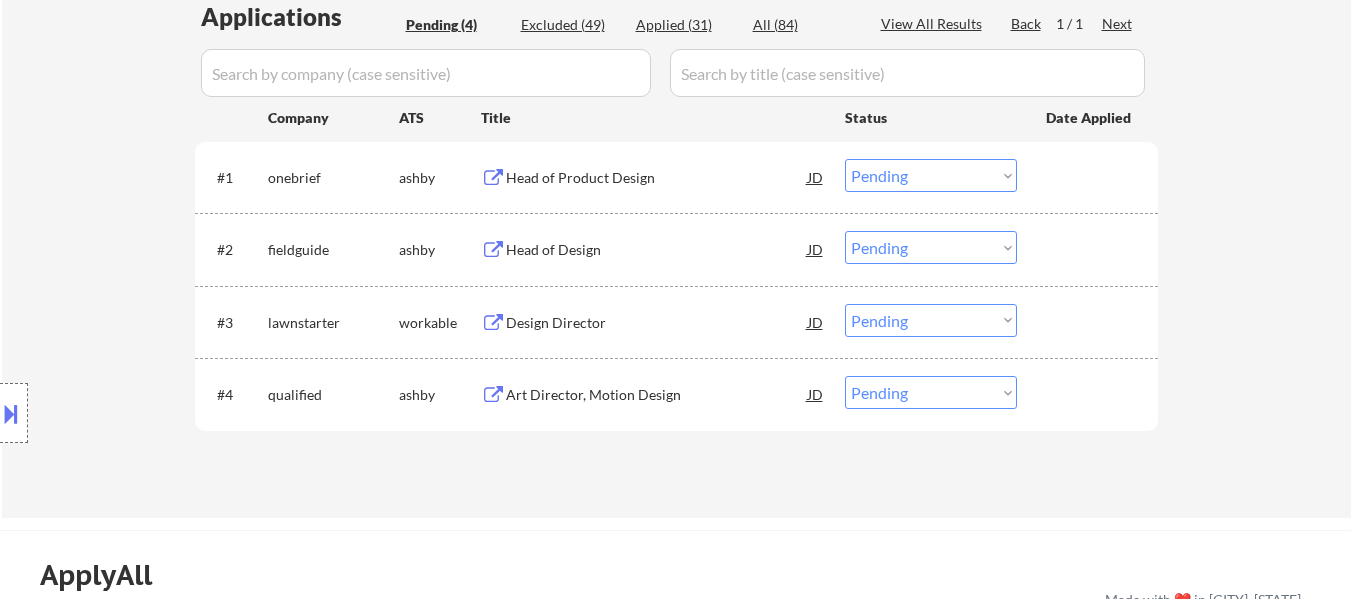 click on "Head of Design" at bounding box center [657, 249] 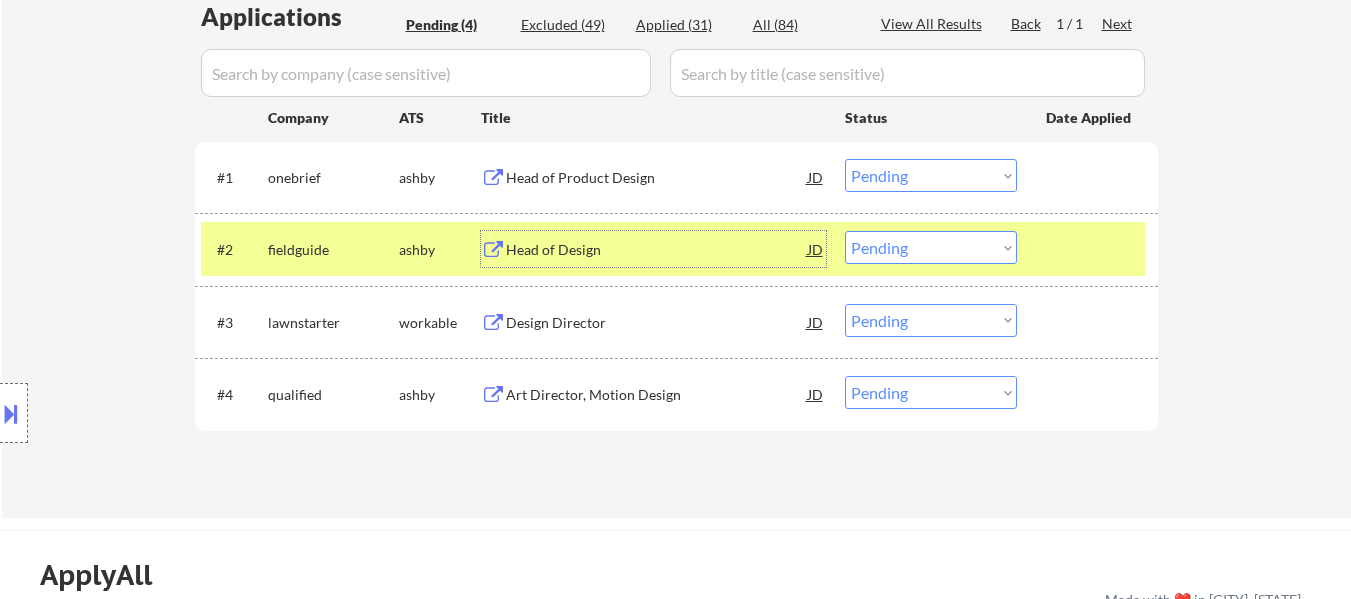 click on "Design Director" at bounding box center (657, 323) 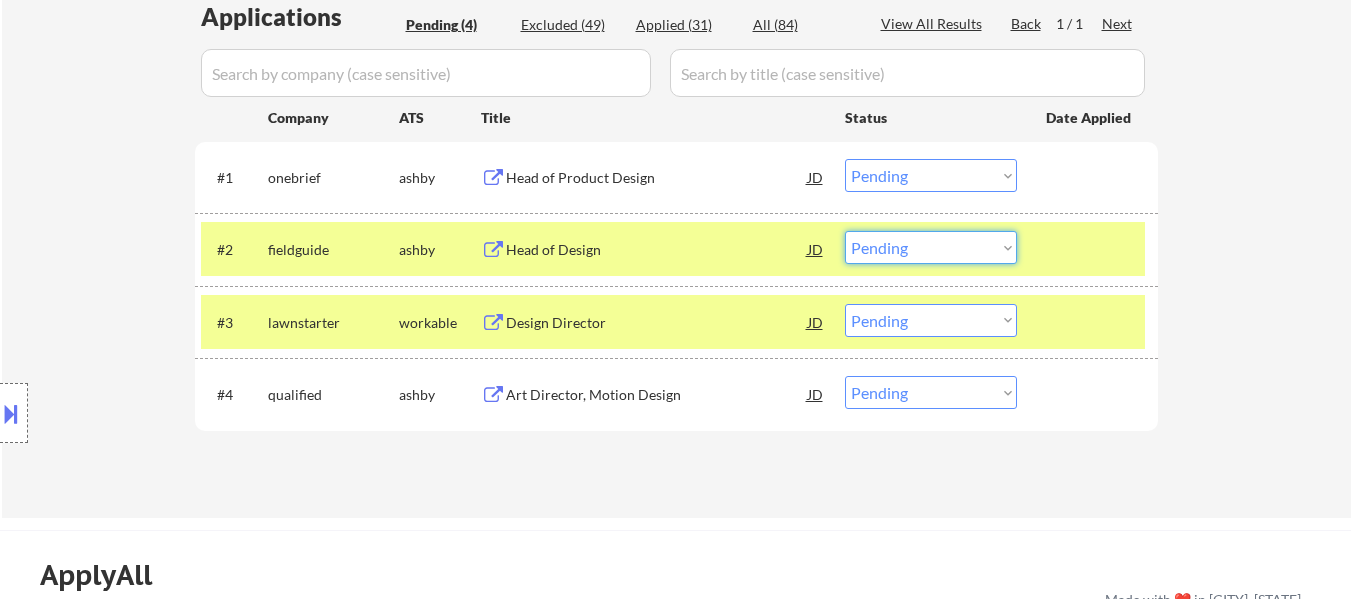 drag, startPoint x: 915, startPoint y: 249, endPoint x: 916, endPoint y: 259, distance: 10.049875 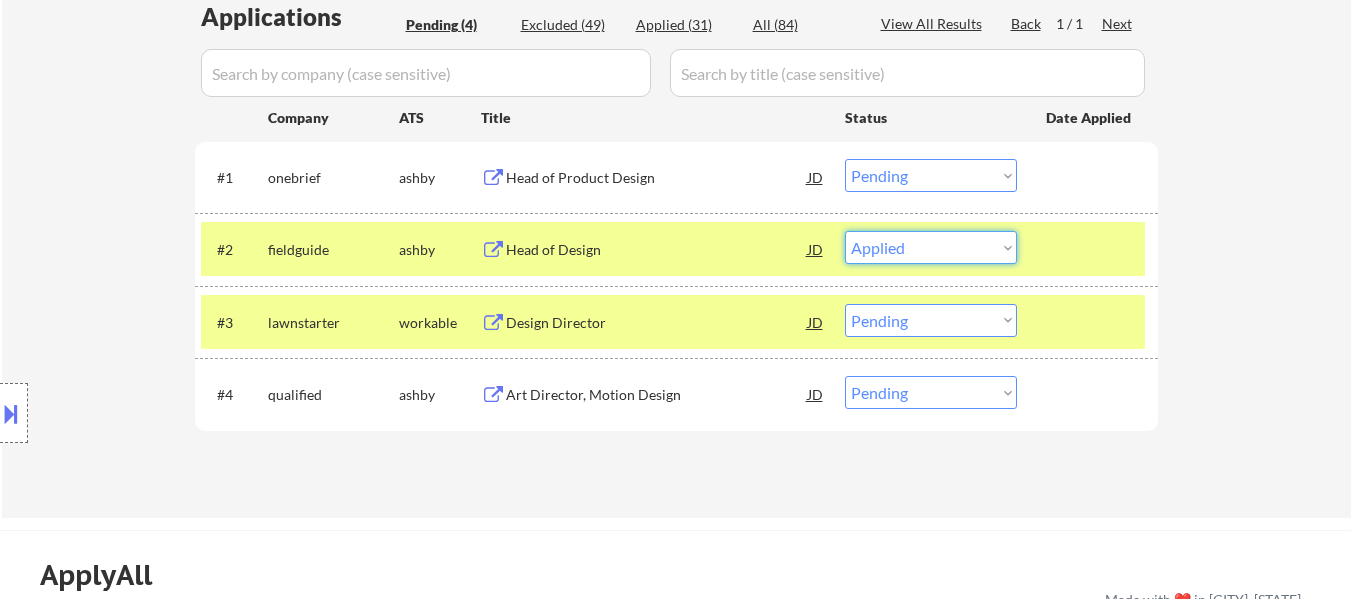 click on "Choose an option... Pending Applied Excluded (Questions) Excluded (Expired) Excluded (Location) Excluded (Bad Match) Excluded (Blocklist) Excluded (Salary) Excluded (Other)" at bounding box center [931, 247] 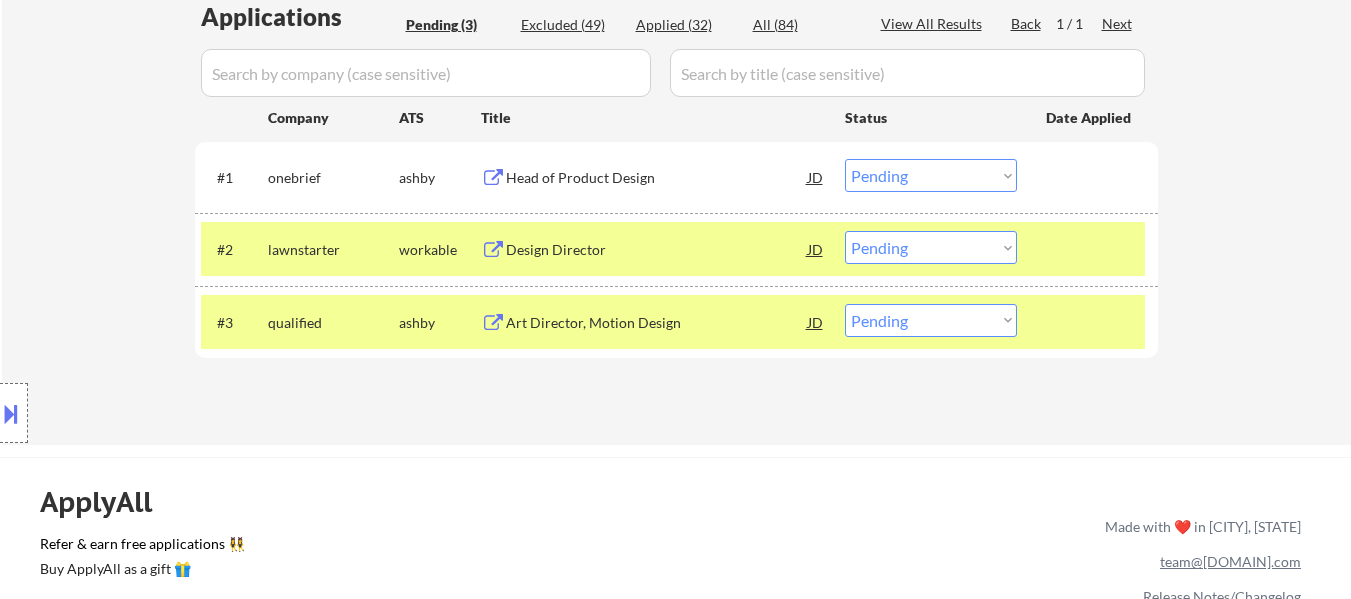 click on "Choose an option... Pending Applied Excluded (Questions) Excluded (Expired) Excluded (Location) Excluded (Bad Match) Excluded (Blocklist) Excluded (Salary) Excluded (Other)" at bounding box center (931, 247) 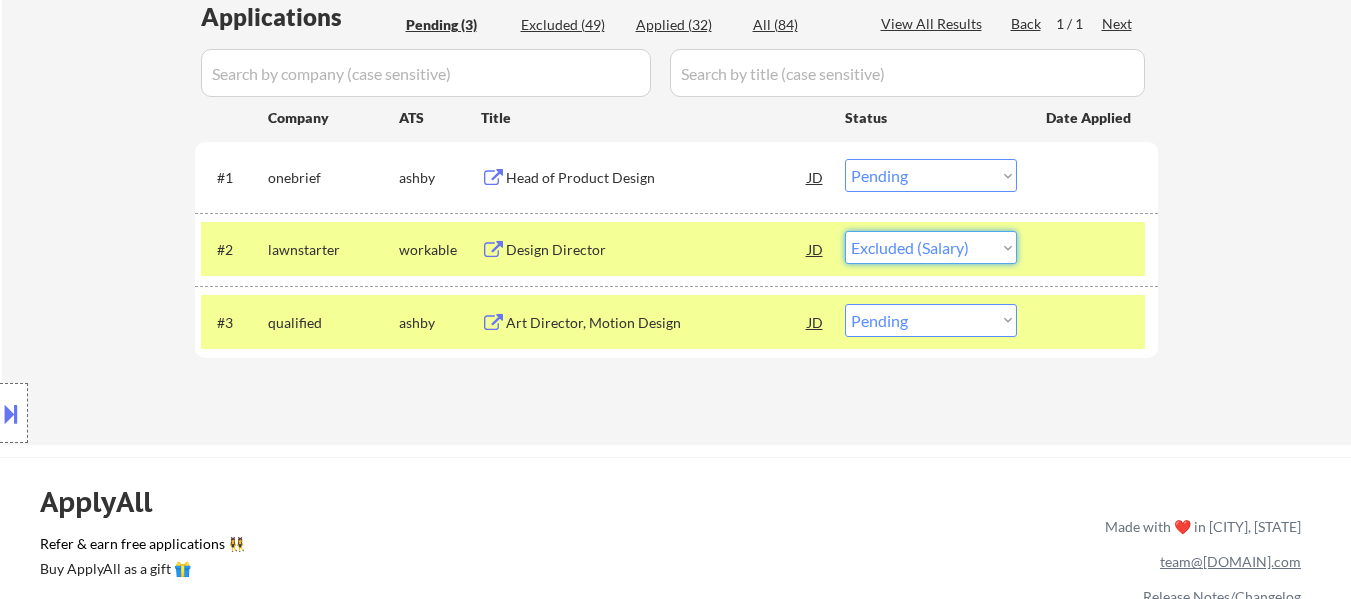 click on "Choose an option... Pending Applied Excluded (Questions) Excluded (Expired) Excluded (Location) Excluded (Bad Match) Excluded (Blocklist) Excluded (Salary) Excluded (Other)" at bounding box center [931, 247] 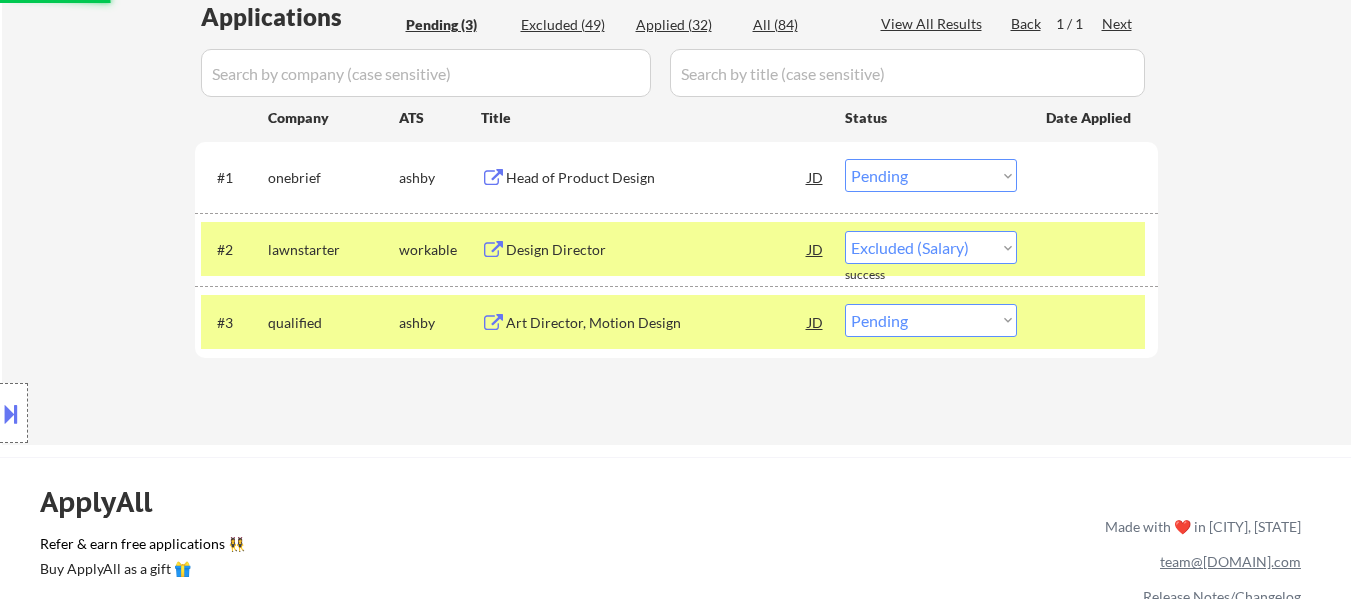 click on "Head of Product Design" at bounding box center (657, 177) 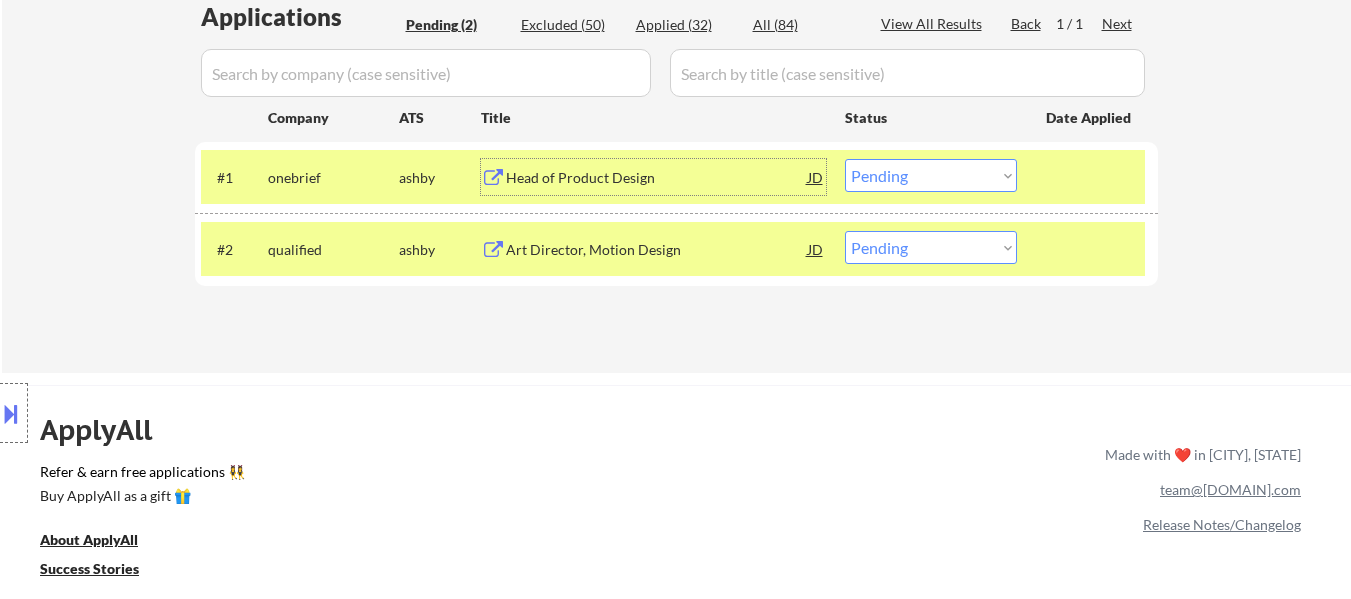click at bounding box center [1090, 249] 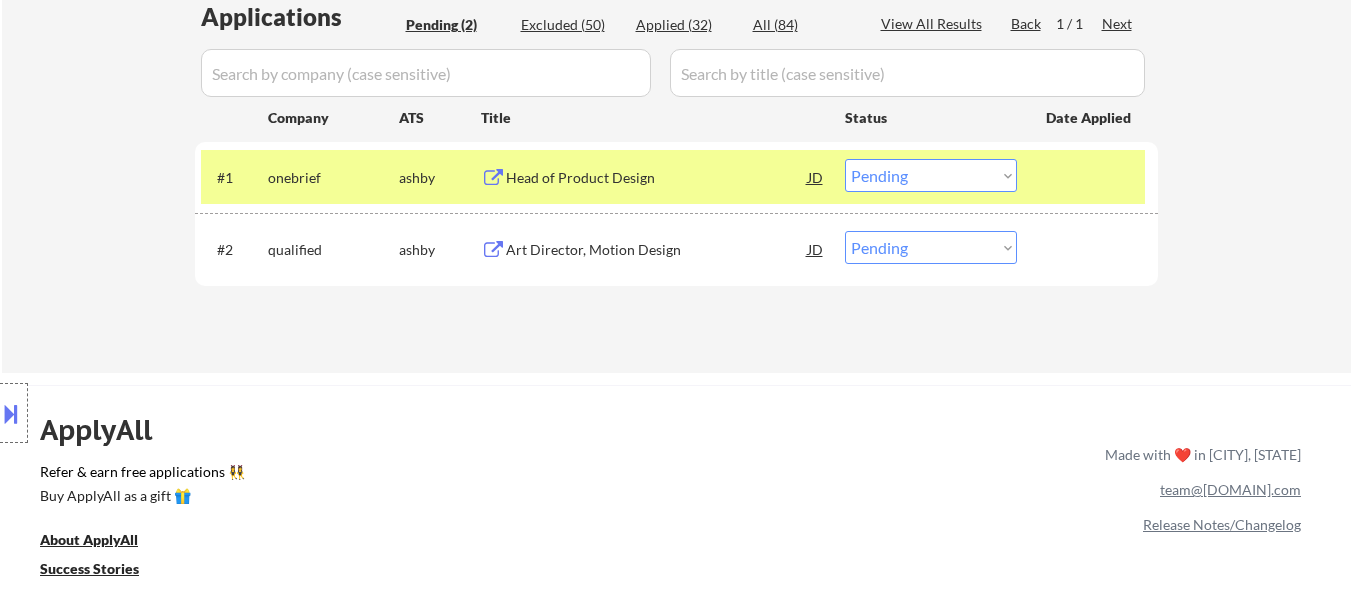click on "Art Director, Motion Design" at bounding box center (657, 249) 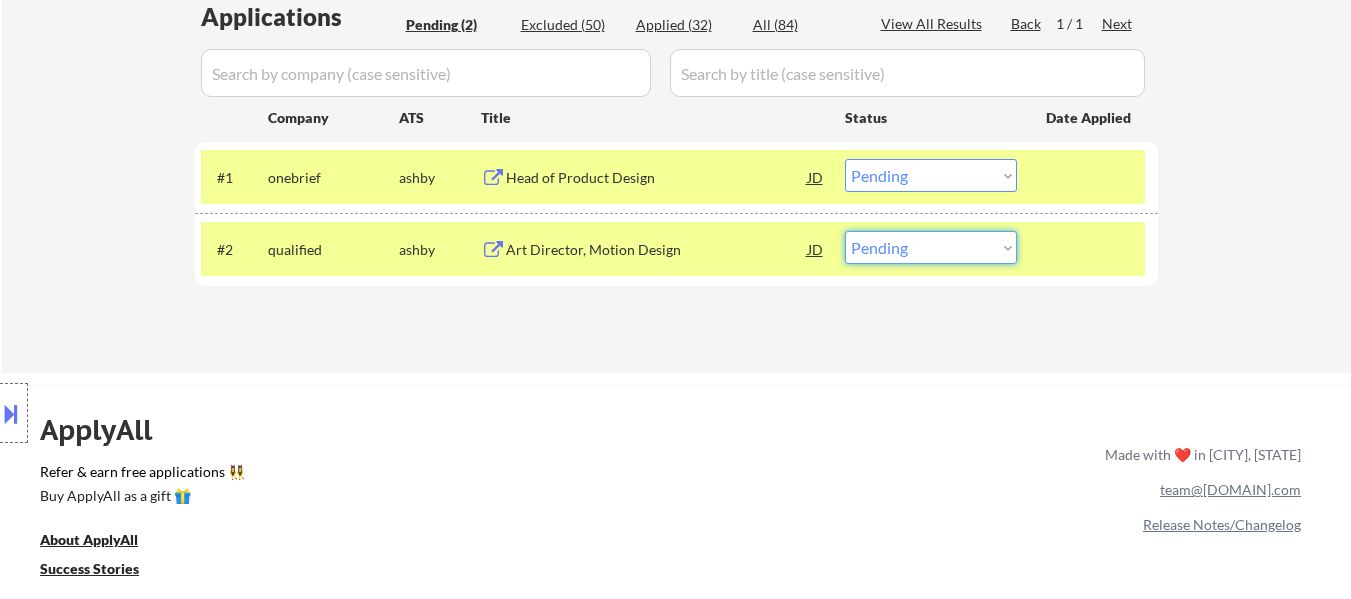 drag, startPoint x: 996, startPoint y: 241, endPoint x: 995, endPoint y: 258, distance: 17.029387 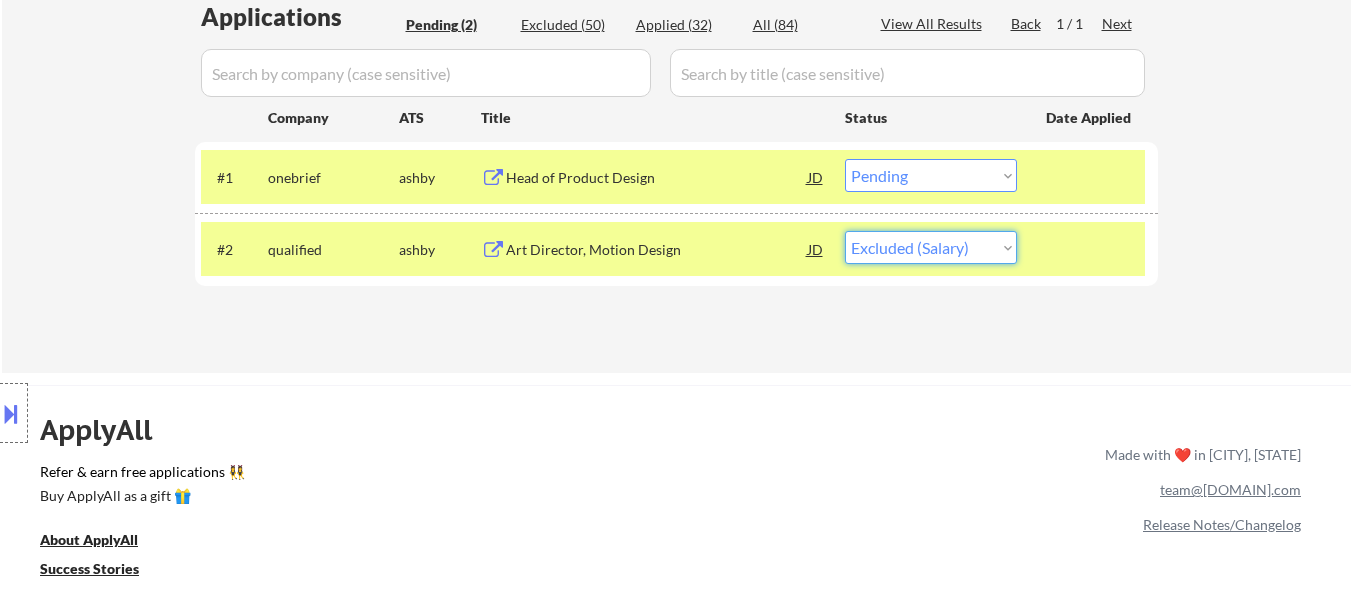 click on "Choose an option... Pending Applied Excluded (Questions) Excluded (Expired) Excluded (Location) Excluded (Bad Match) Excluded (Blocklist) Excluded (Salary) Excluded (Other)" at bounding box center [931, 247] 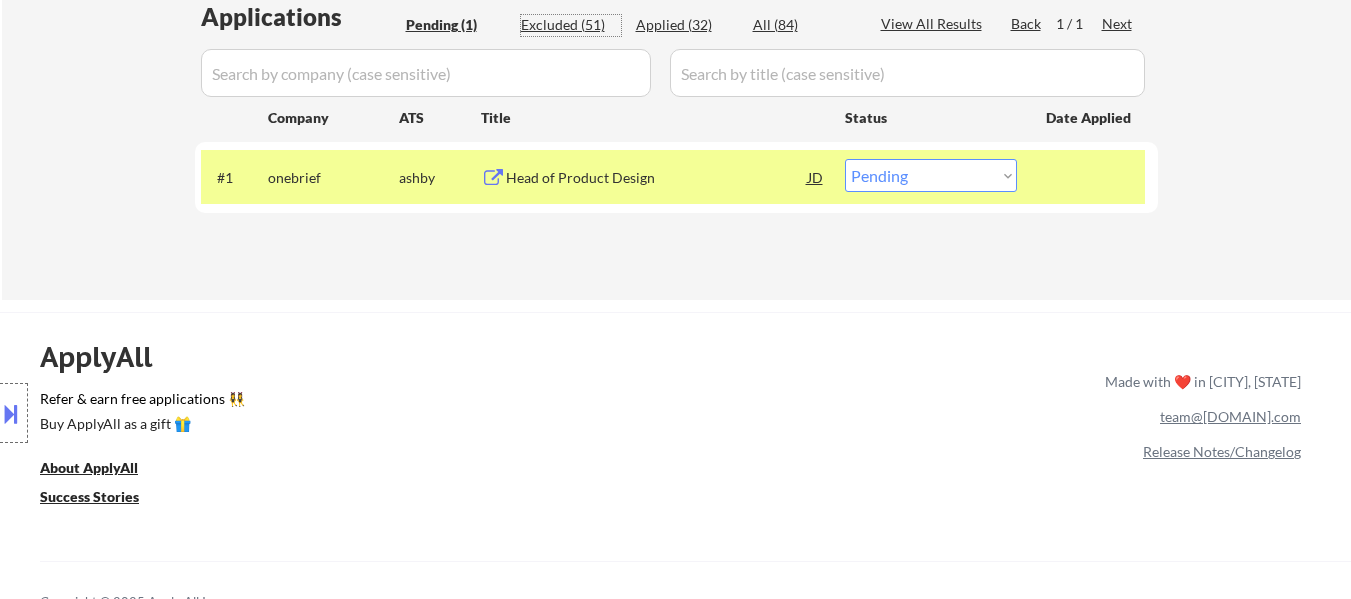 click on "Excluded (51)" at bounding box center [571, 25] 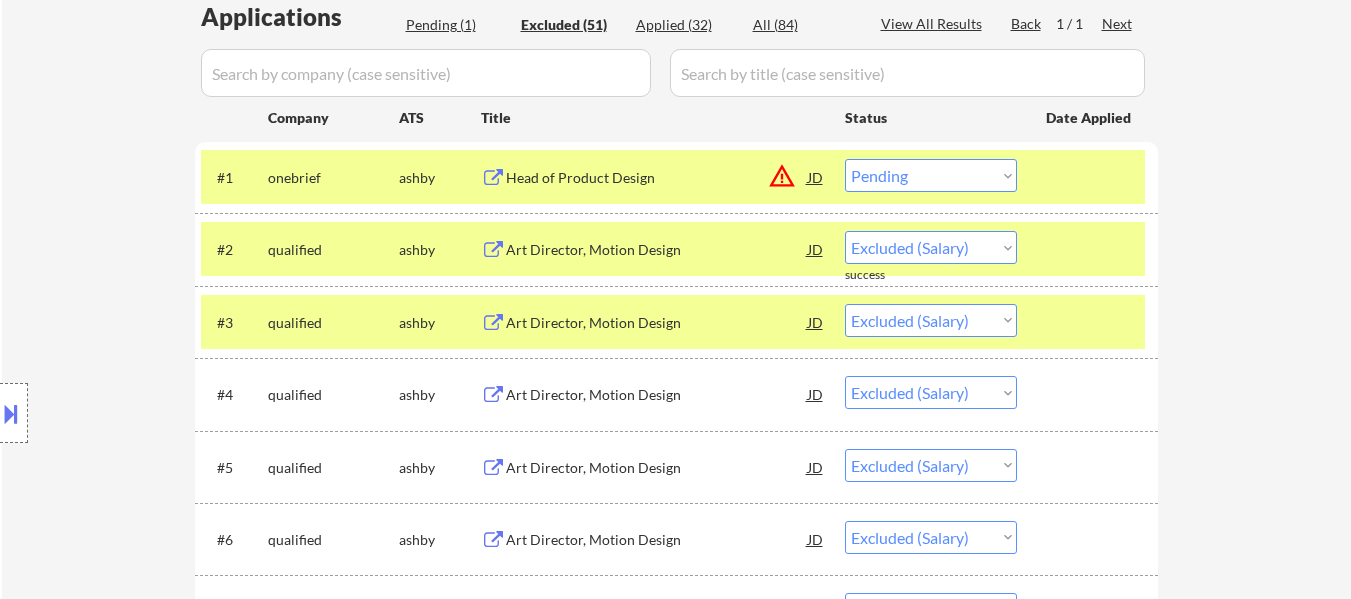 select on ""excluded__expired_"" 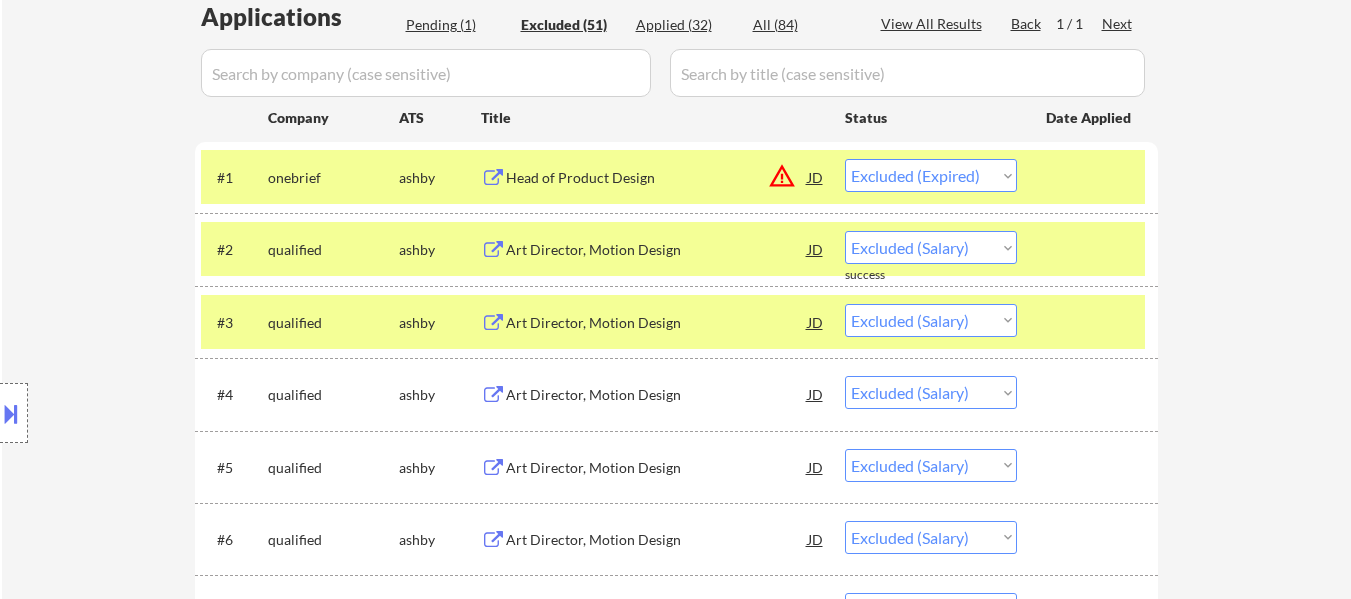 select on ""excluded__expired_"" 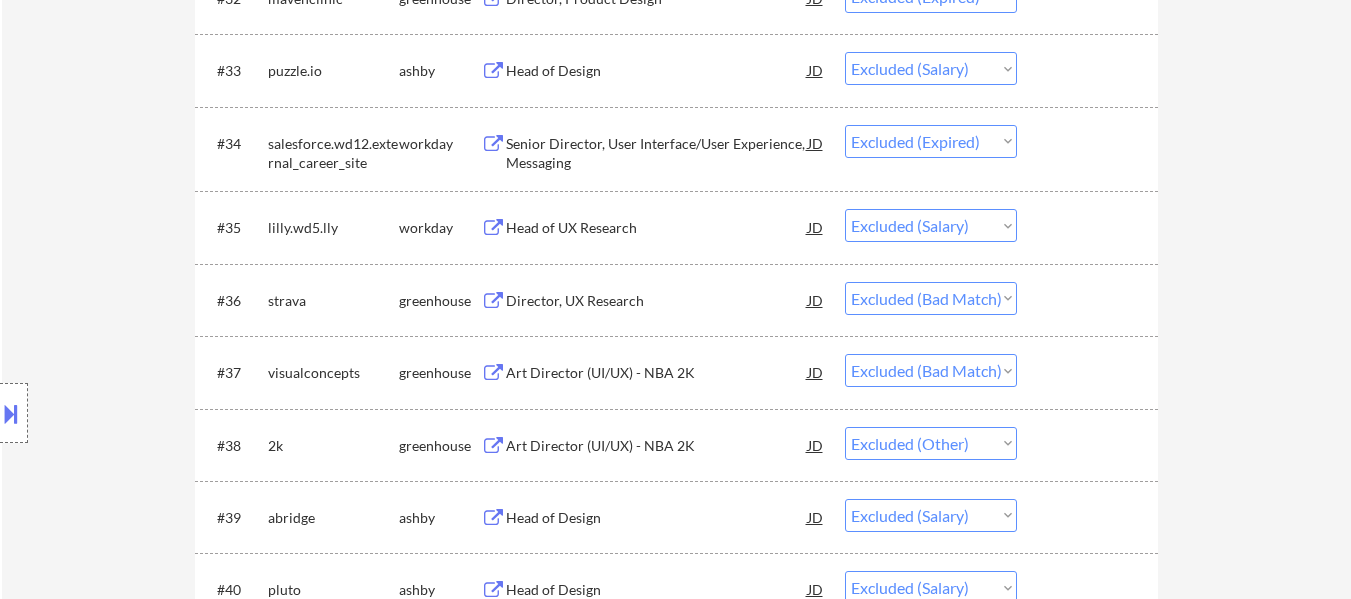 scroll, scrollTop: 3000, scrollLeft: 0, axis: vertical 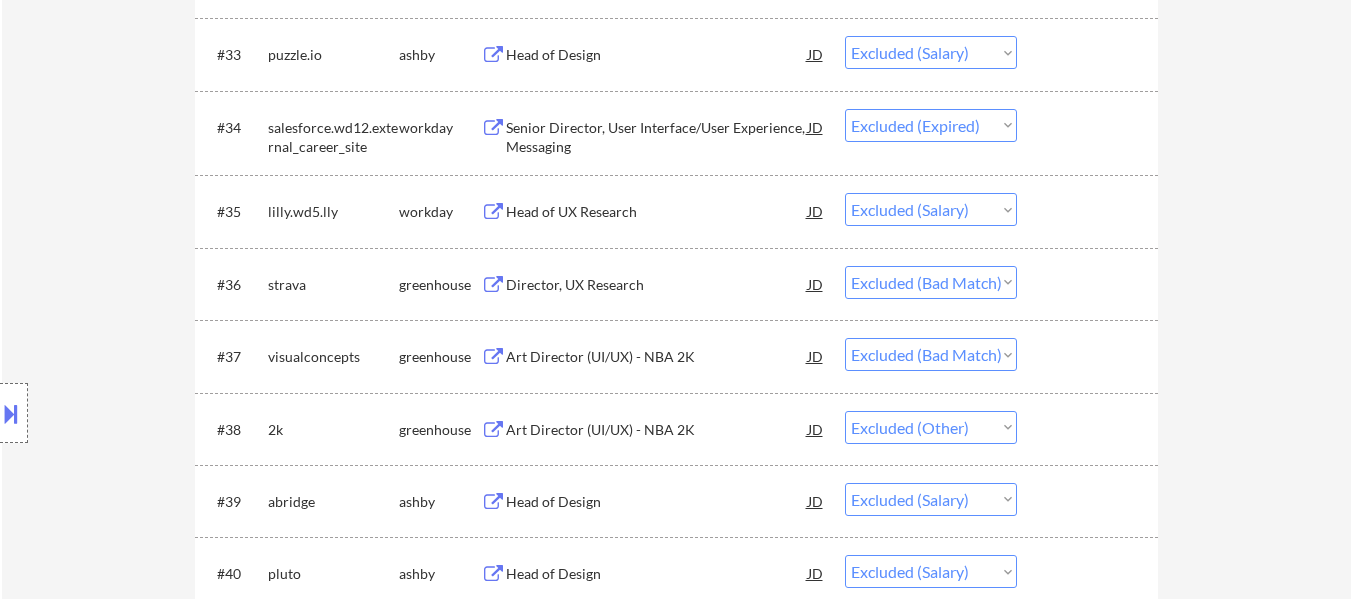 click on "Director,  UX Research" at bounding box center [657, 285] 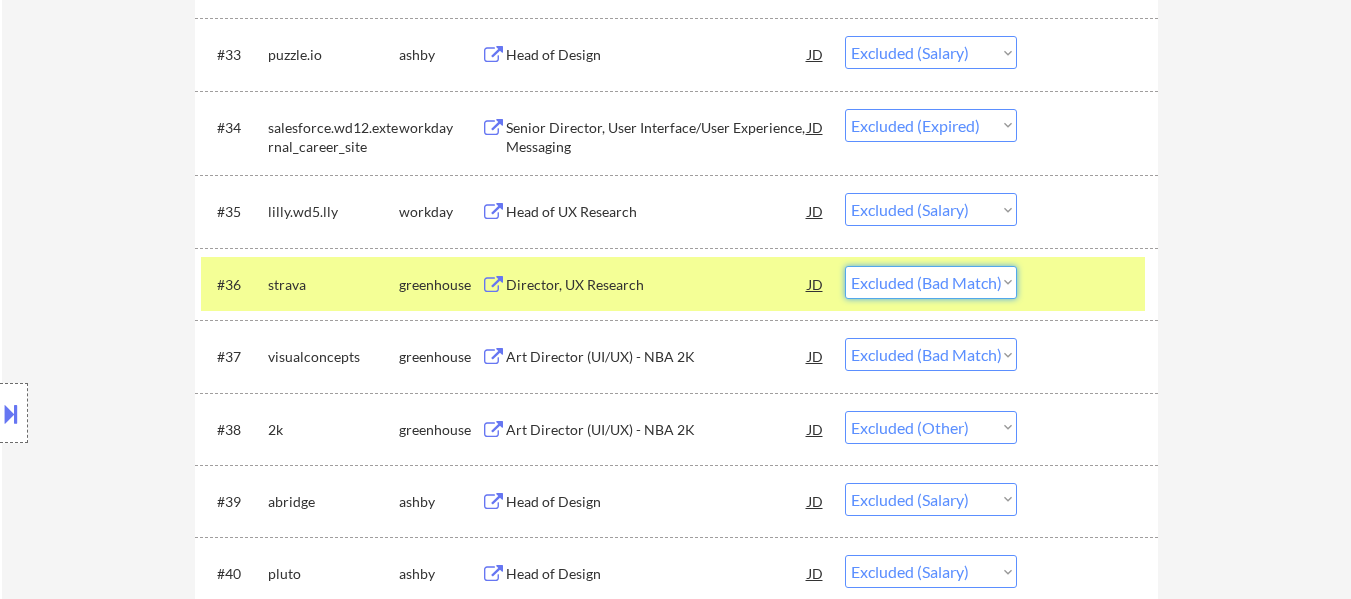click on "Choose an option... Pending Applied Excluded (Questions) Excluded (Expired) Excluded (Location) Excluded (Bad Match) Excluded (Blocklist) Excluded (Salary) Excluded (Other)" at bounding box center (931, 282) 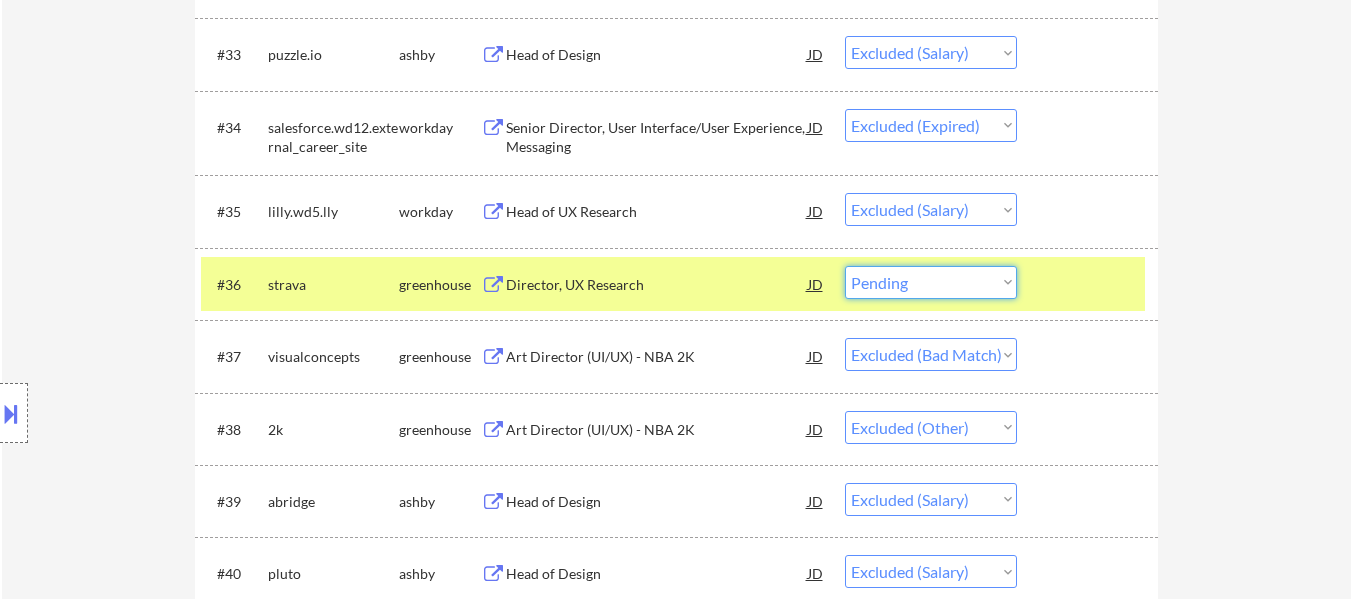 click on "Choose an option... Pending Applied Excluded (Questions) Excluded (Expired) Excluded (Location) Excluded (Bad Match) Excluded (Blocklist) Excluded (Salary) Excluded (Other)" at bounding box center (931, 282) 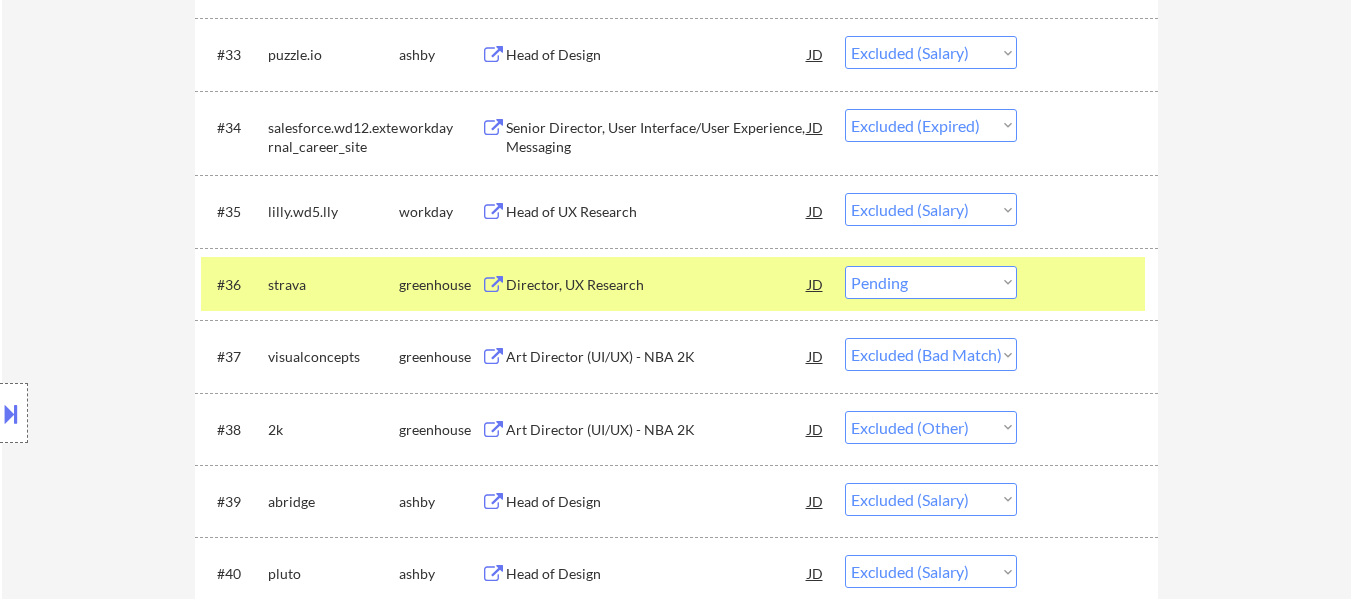 select on ""excluded__bad_match_"" 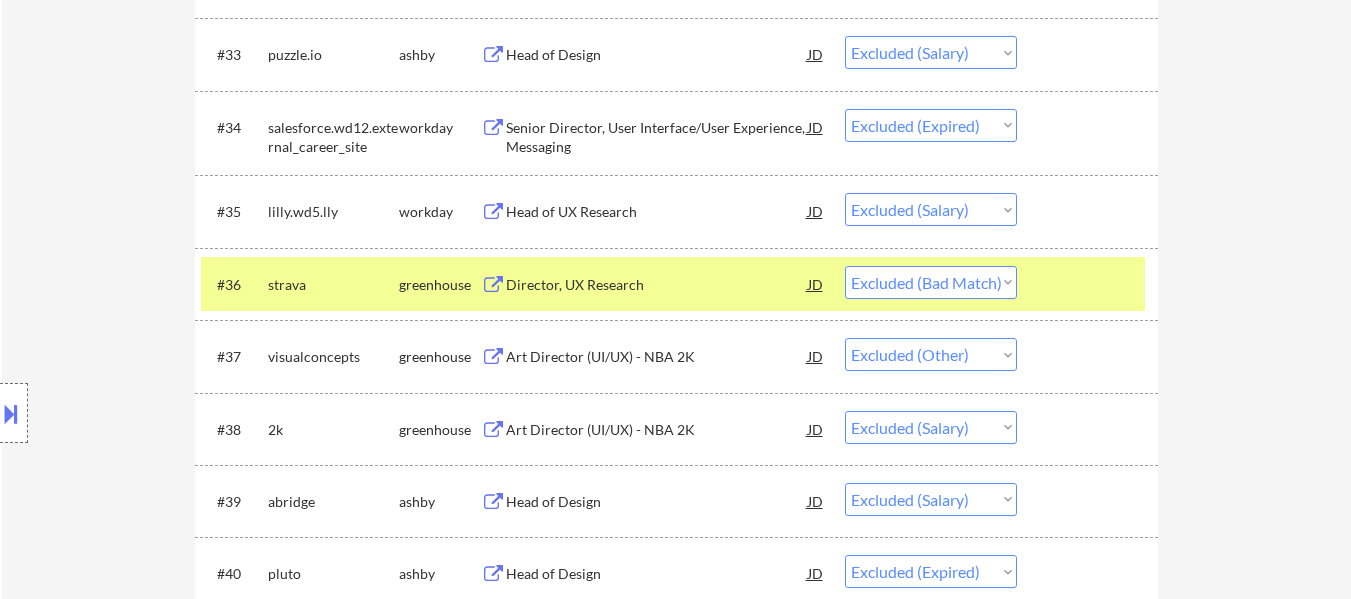 select on ""excluded__salary_"" 